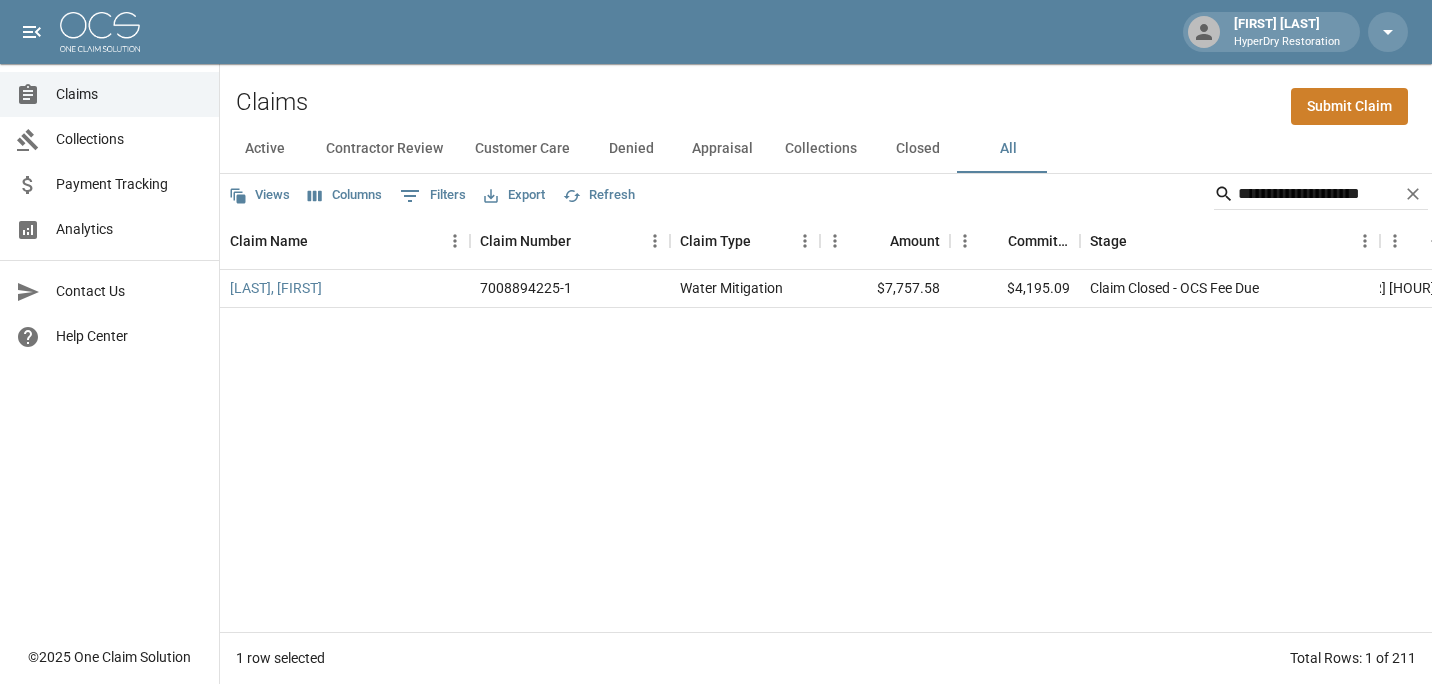 scroll, scrollTop: 0, scrollLeft: 0, axis: both 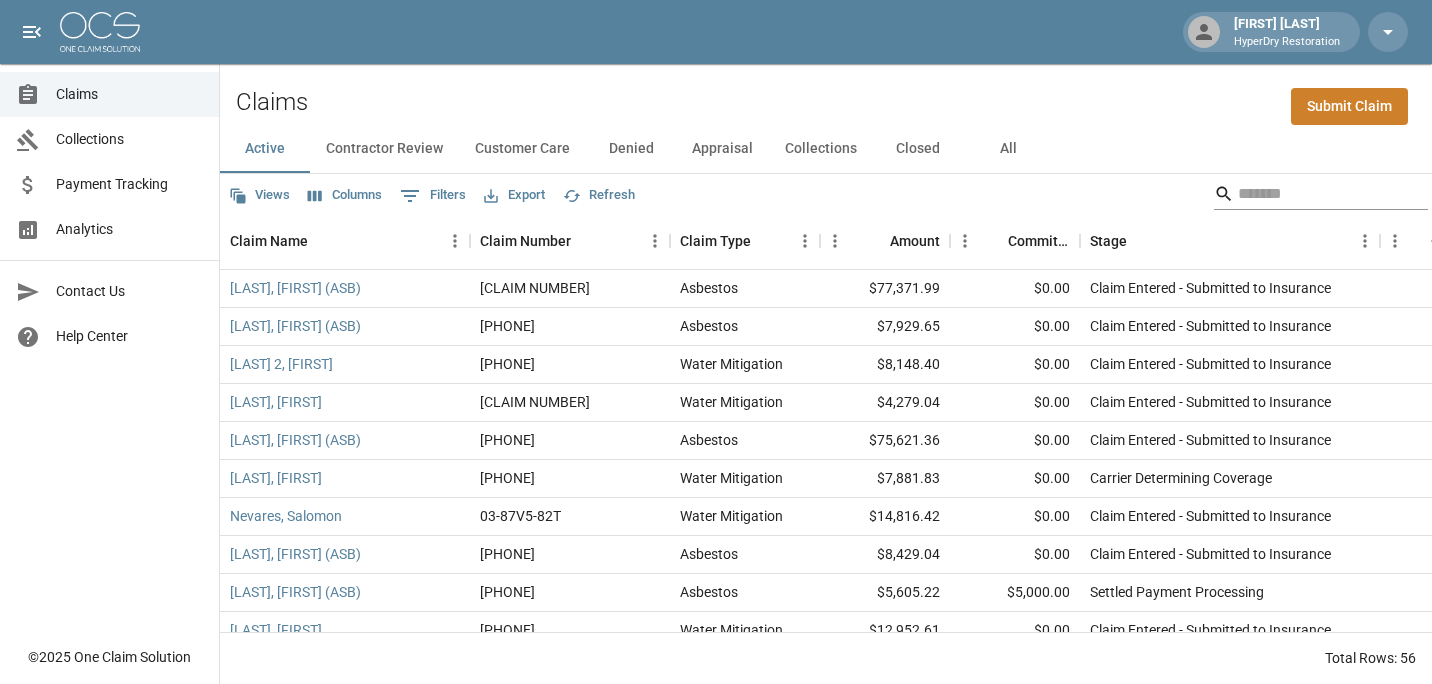 click at bounding box center (1318, 194) 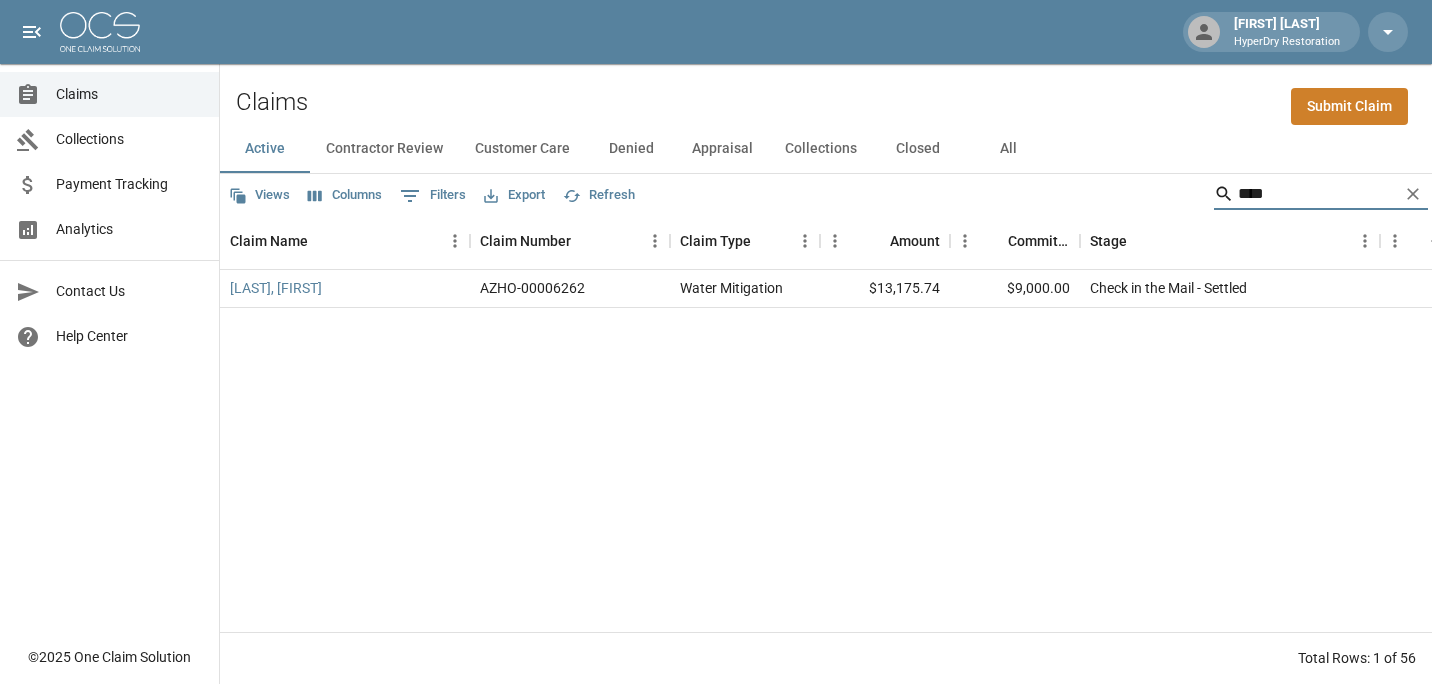 type on "****" 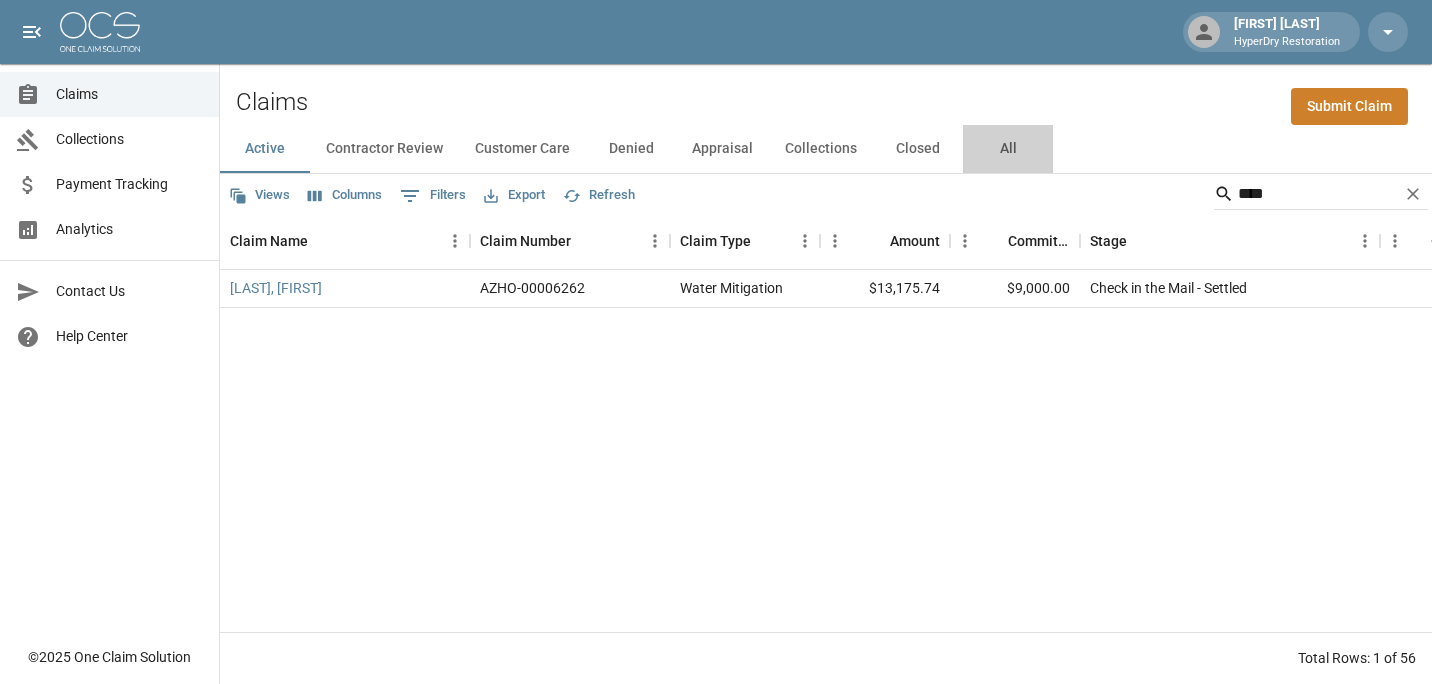 click on "All" at bounding box center (1008, 149) 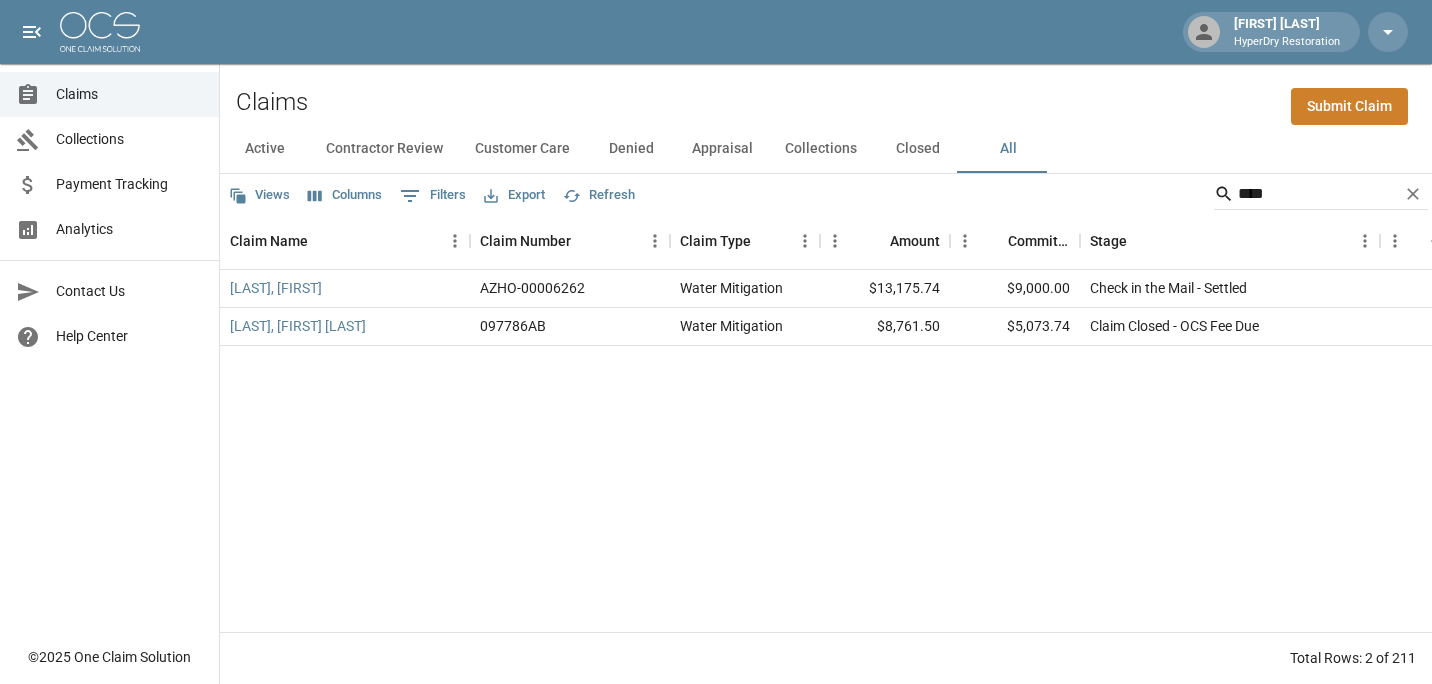 click on "[LAST], [FIRST] [DOCUMENT_ID] [DATE] [TIME] [LAST], [FIRST] [DOCUMENT_ID] [DATE] [TIME]" at bounding box center (1155, 451) 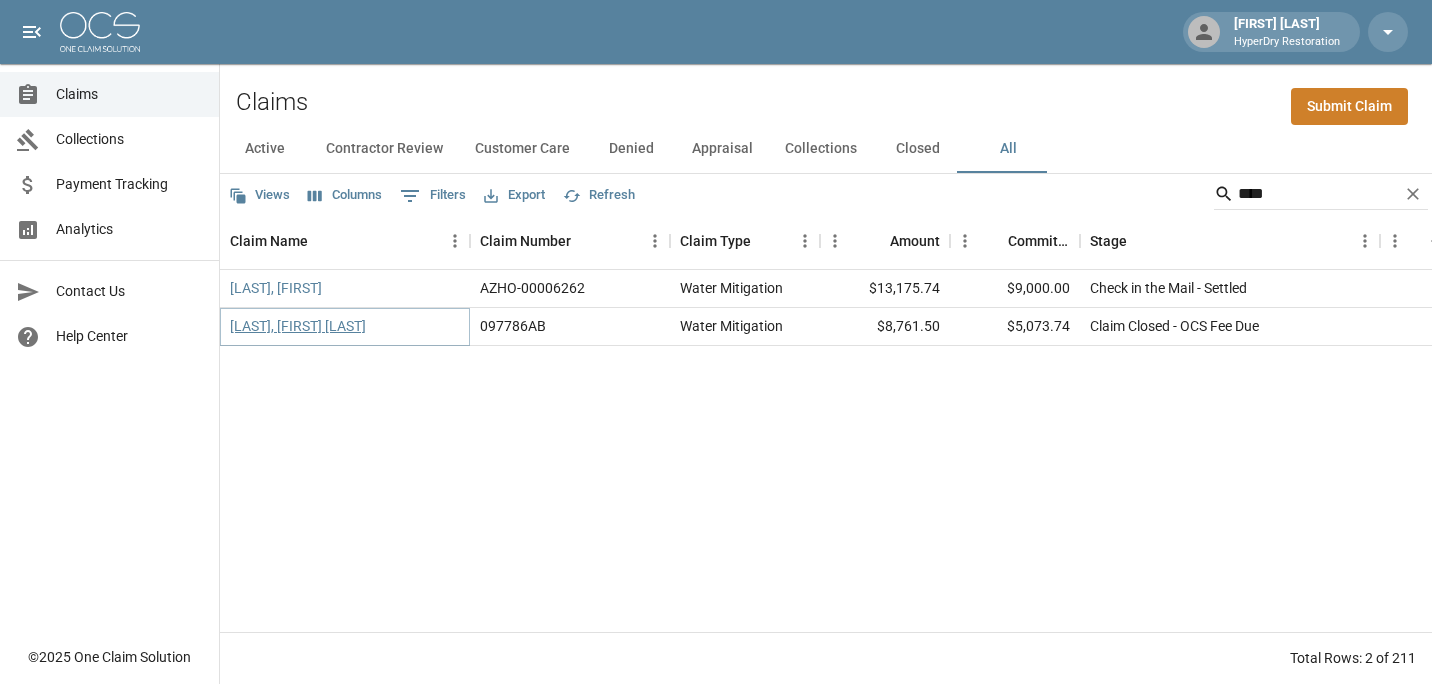 click on "[LAST], [FIRST] [LAST]" at bounding box center (298, 326) 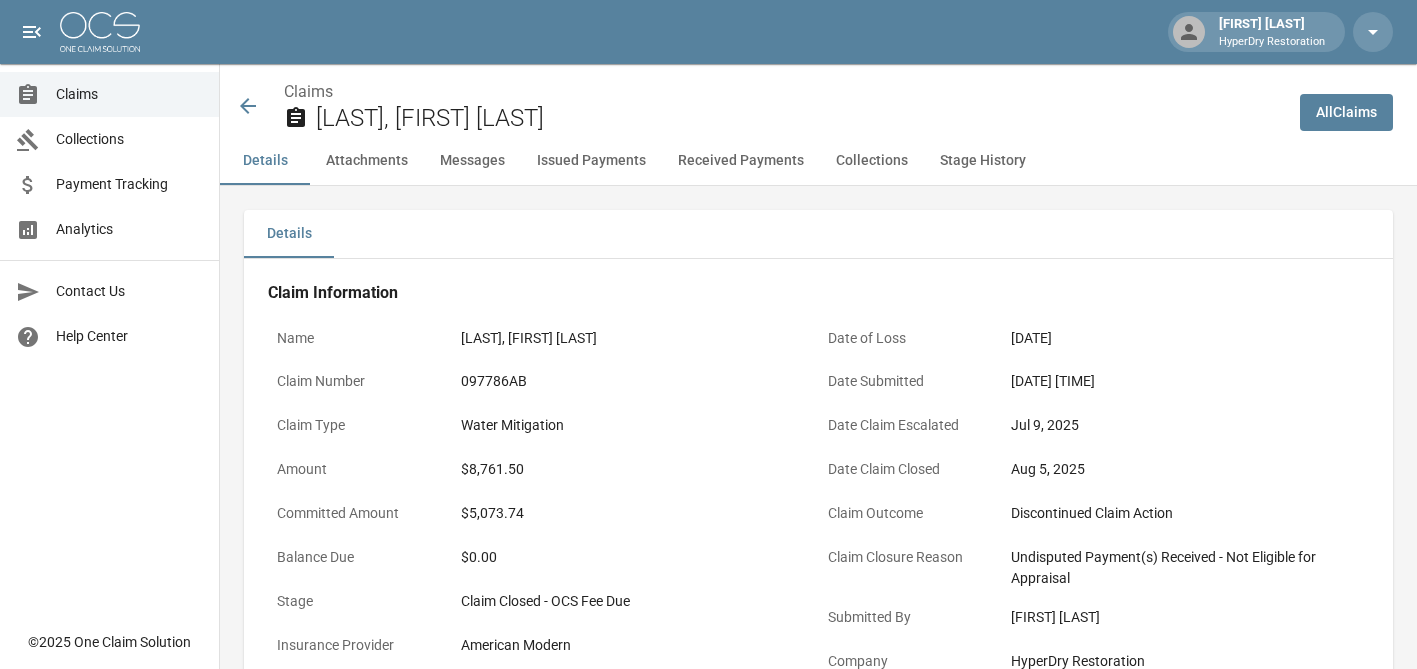 click on "Claims" at bounding box center [129, 94] 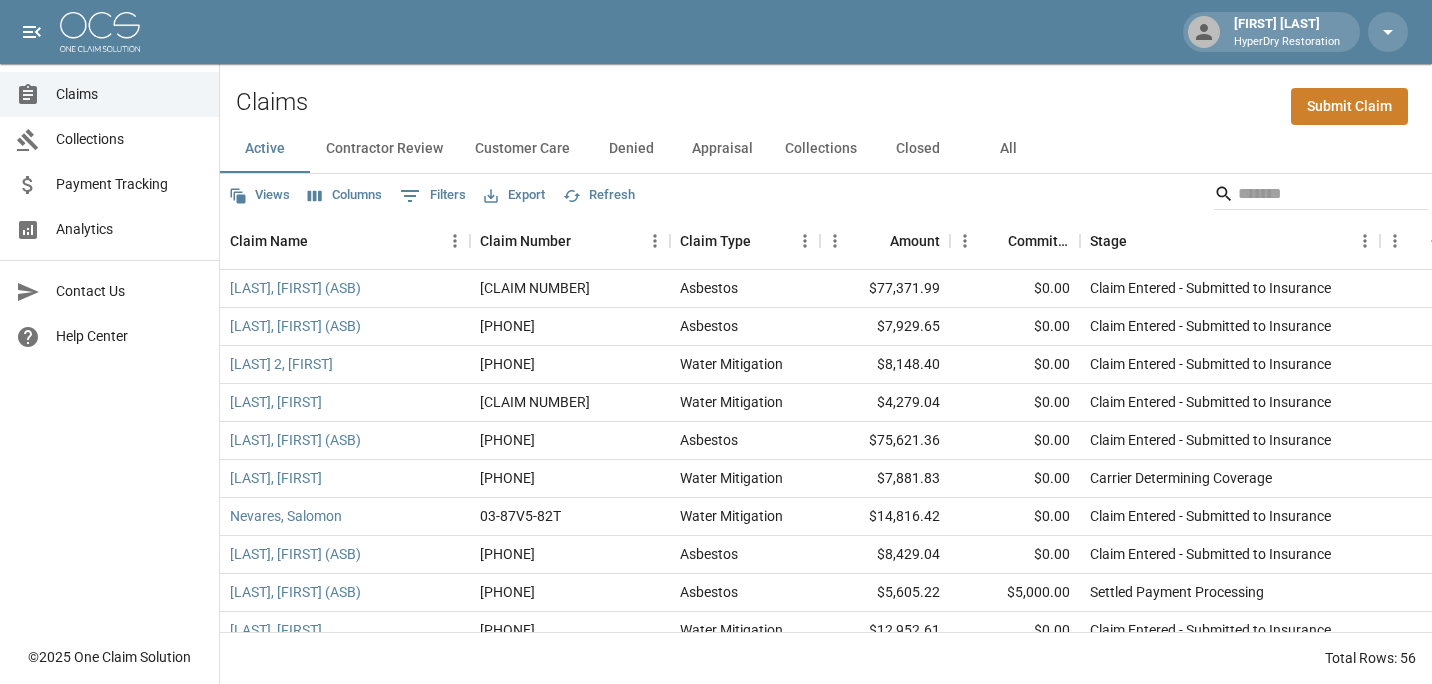 click on "Submit Claim" at bounding box center [1349, 106] 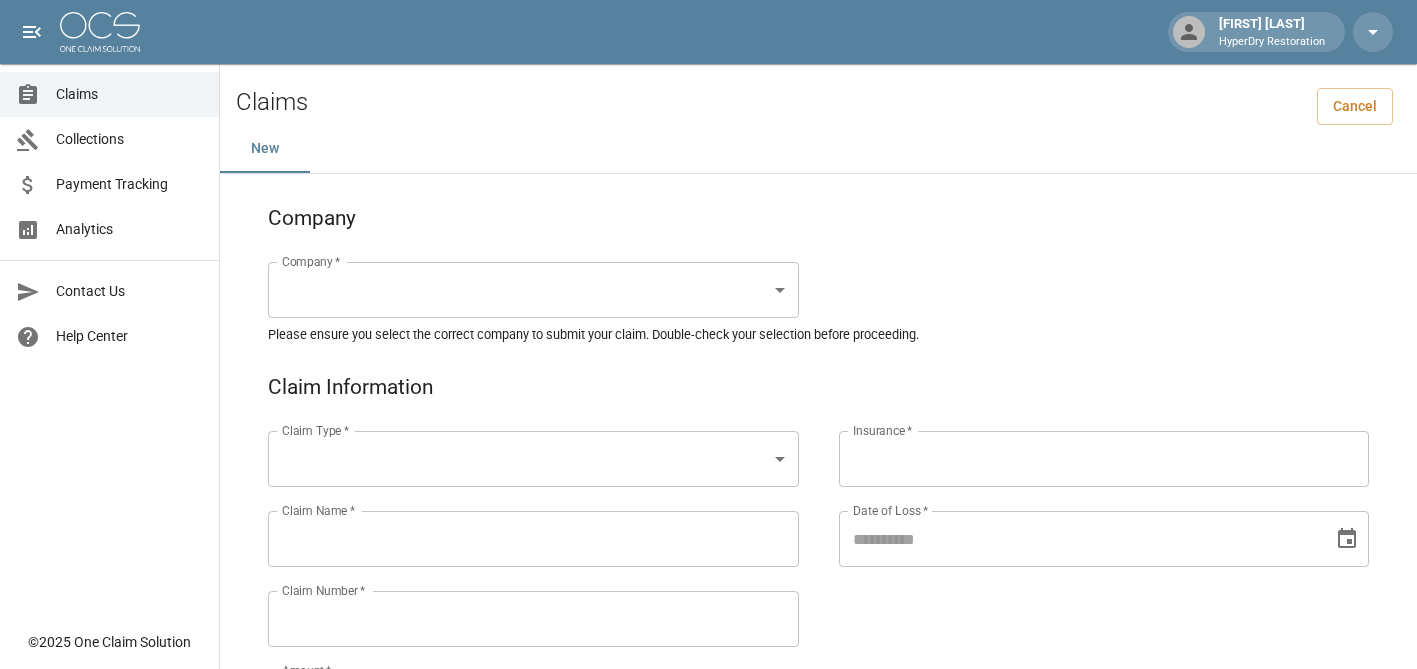 click on "Claim Name   *" at bounding box center (533, 539) 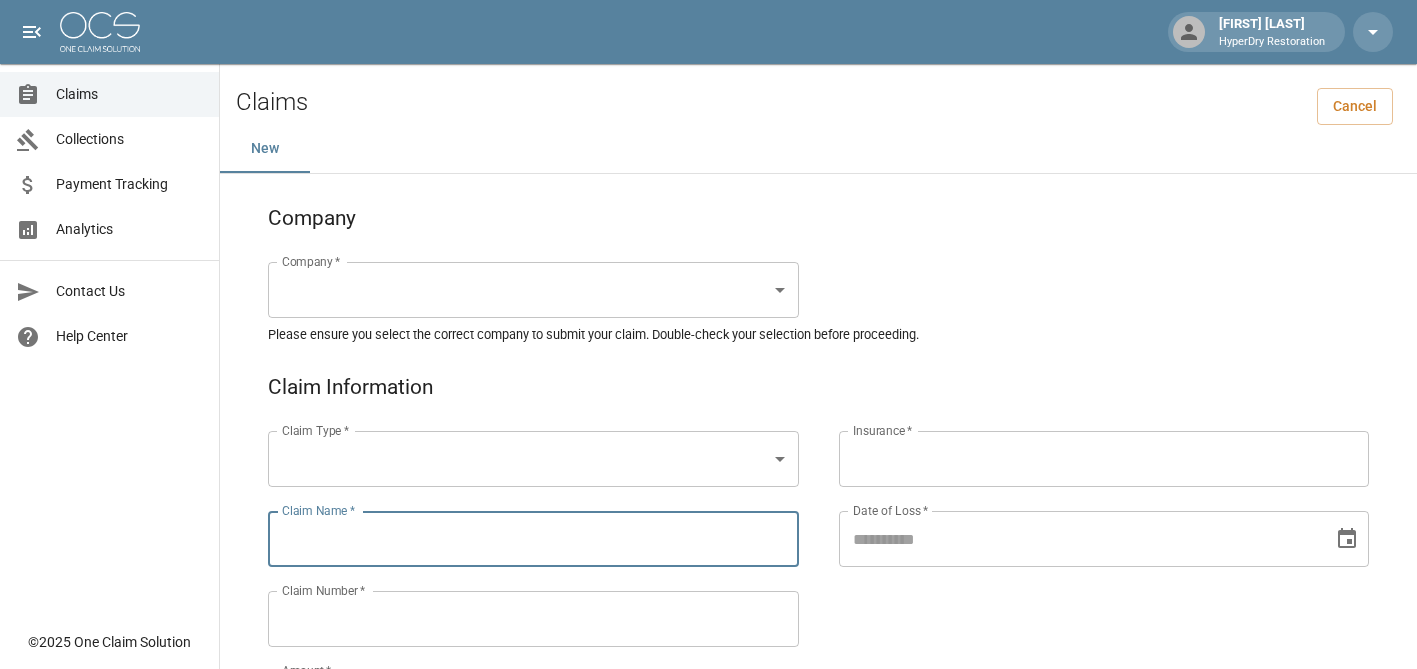 paste on "**********" 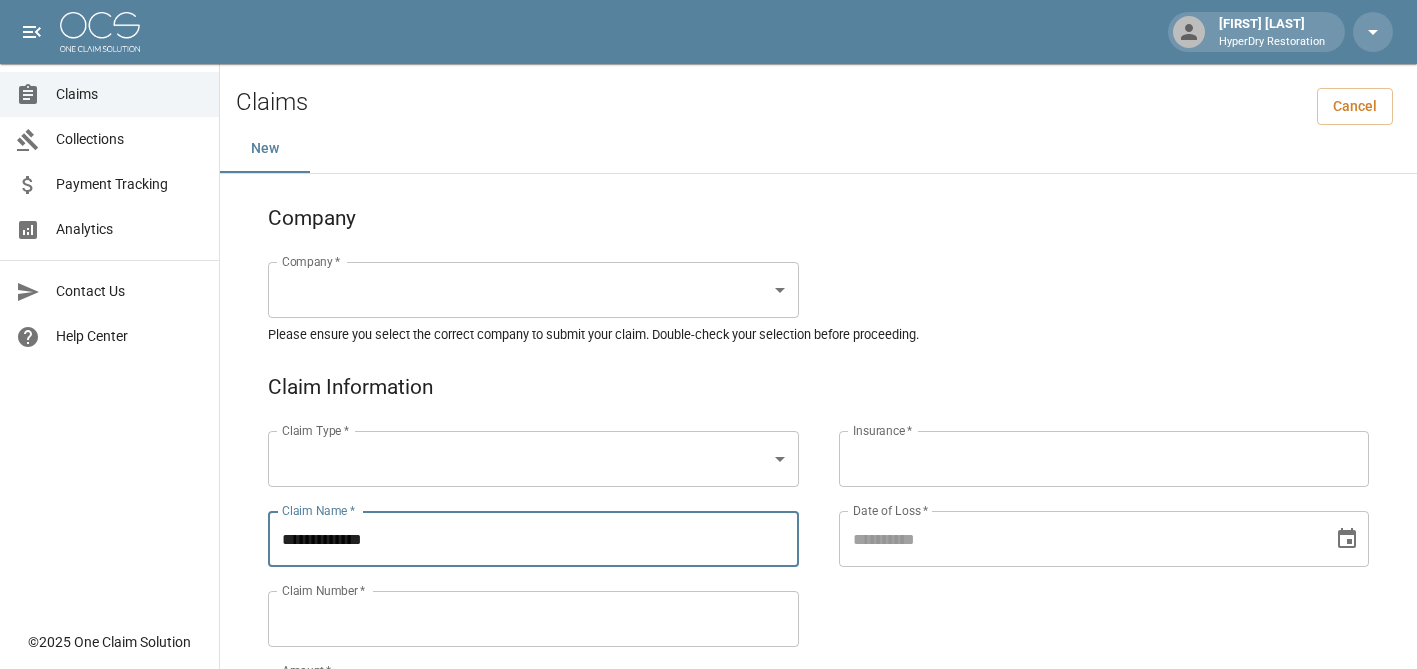type on "**********" 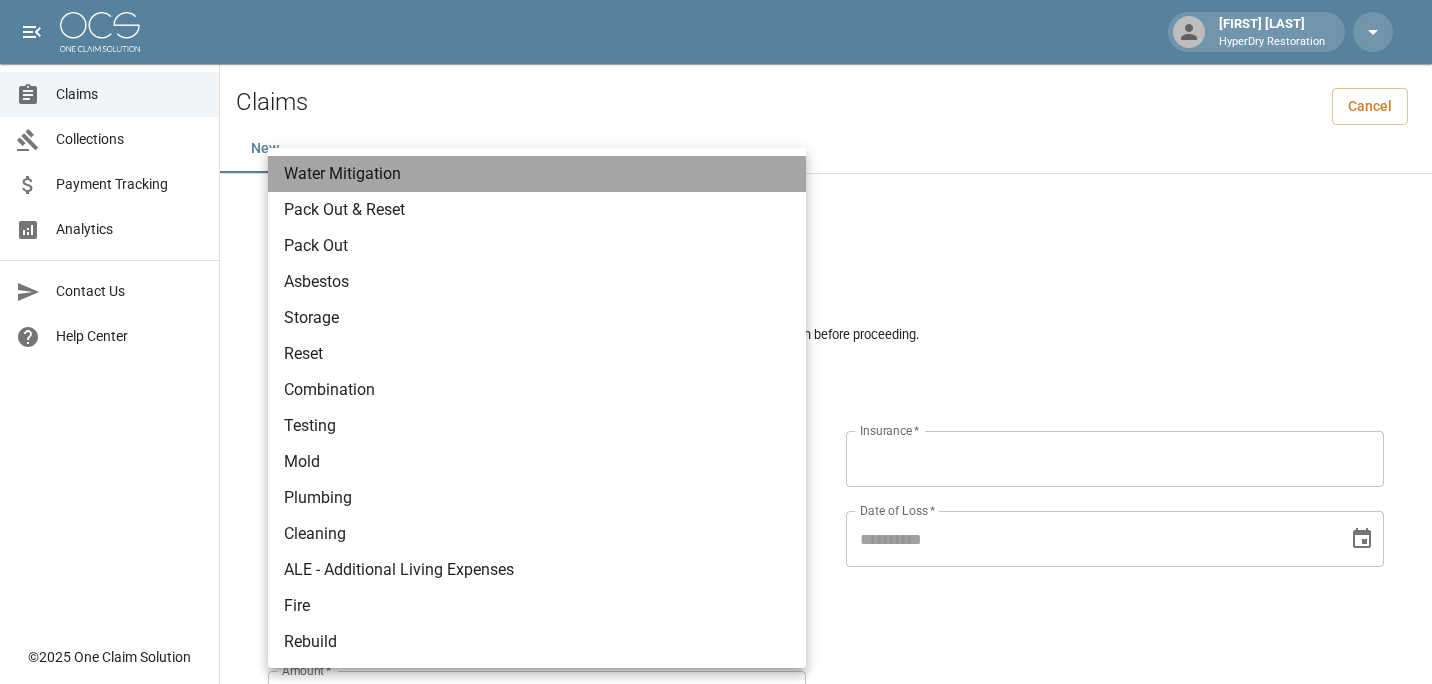 click on "Water Mitigation" at bounding box center [537, 174] 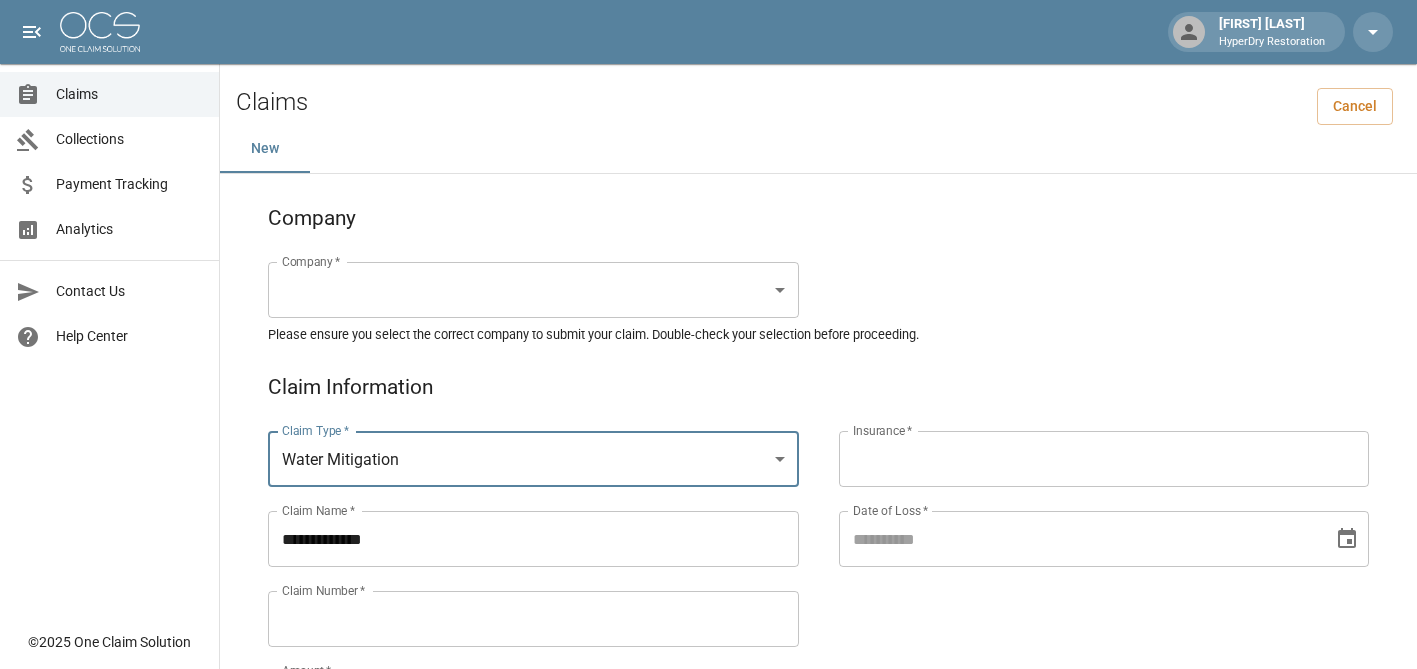 click on "[DATE] [PHONE] [PHONE]" at bounding box center (708, 921) 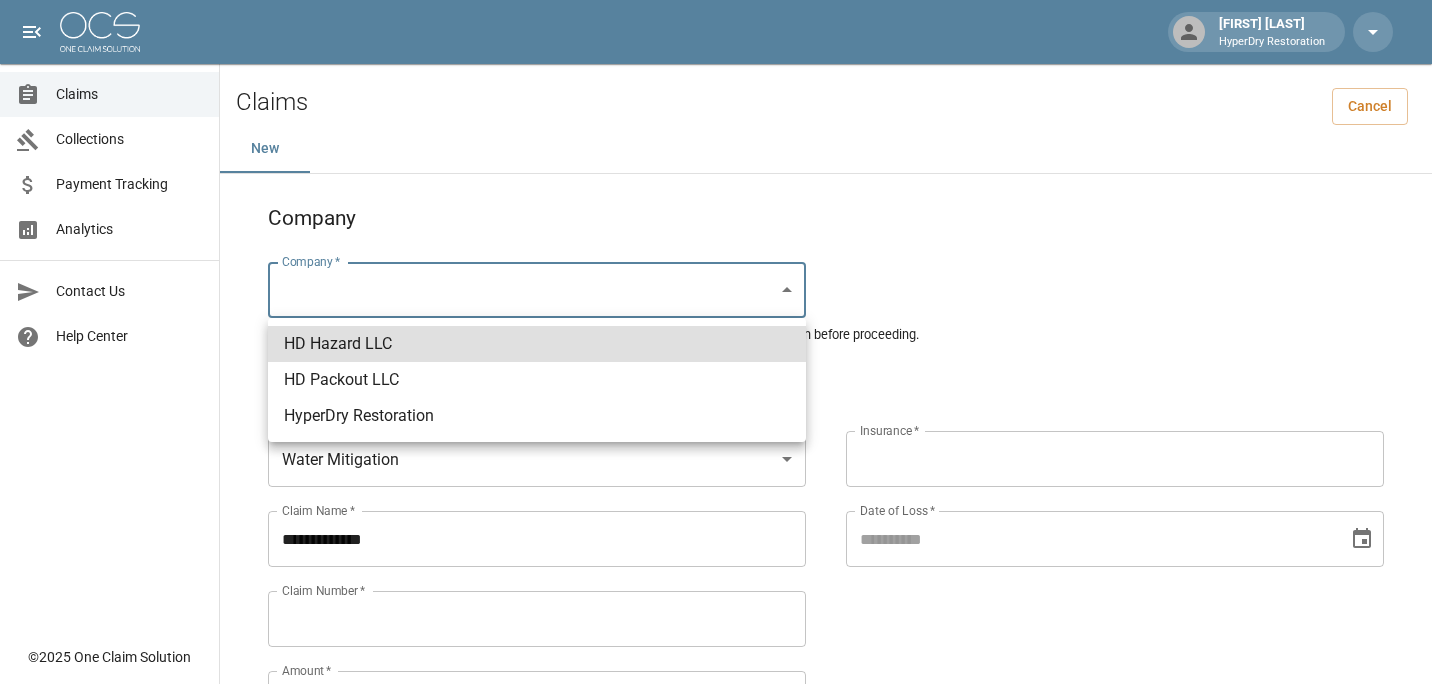 click on "HyperDry Restoration" at bounding box center [537, 416] 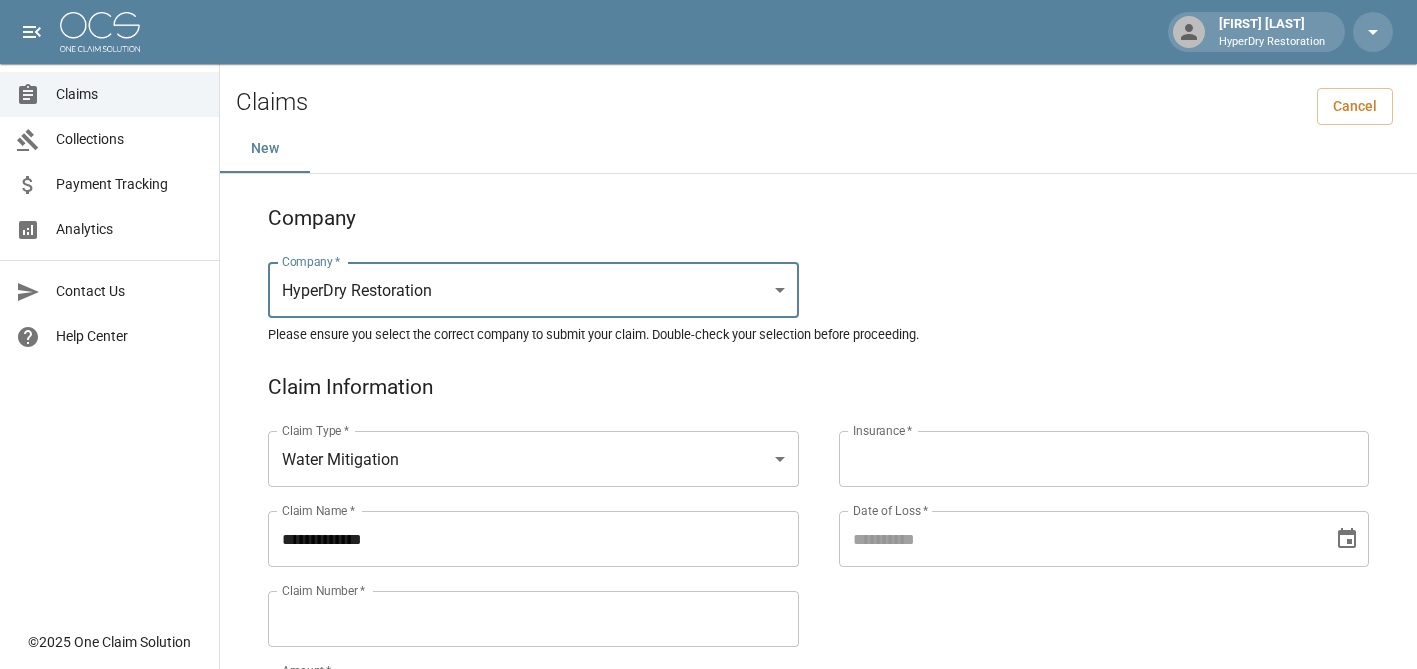 scroll, scrollTop: 233, scrollLeft: 0, axis: vertical 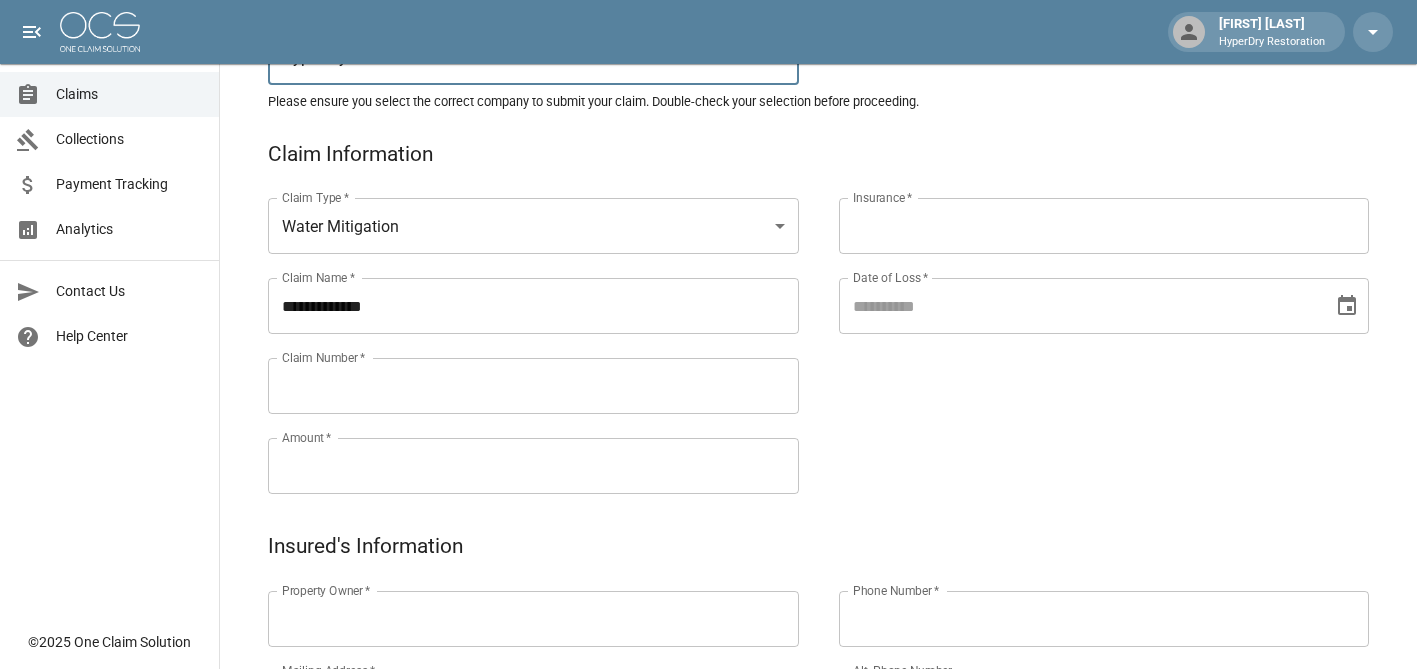 click on "**********" at bounding box center [533, 306] 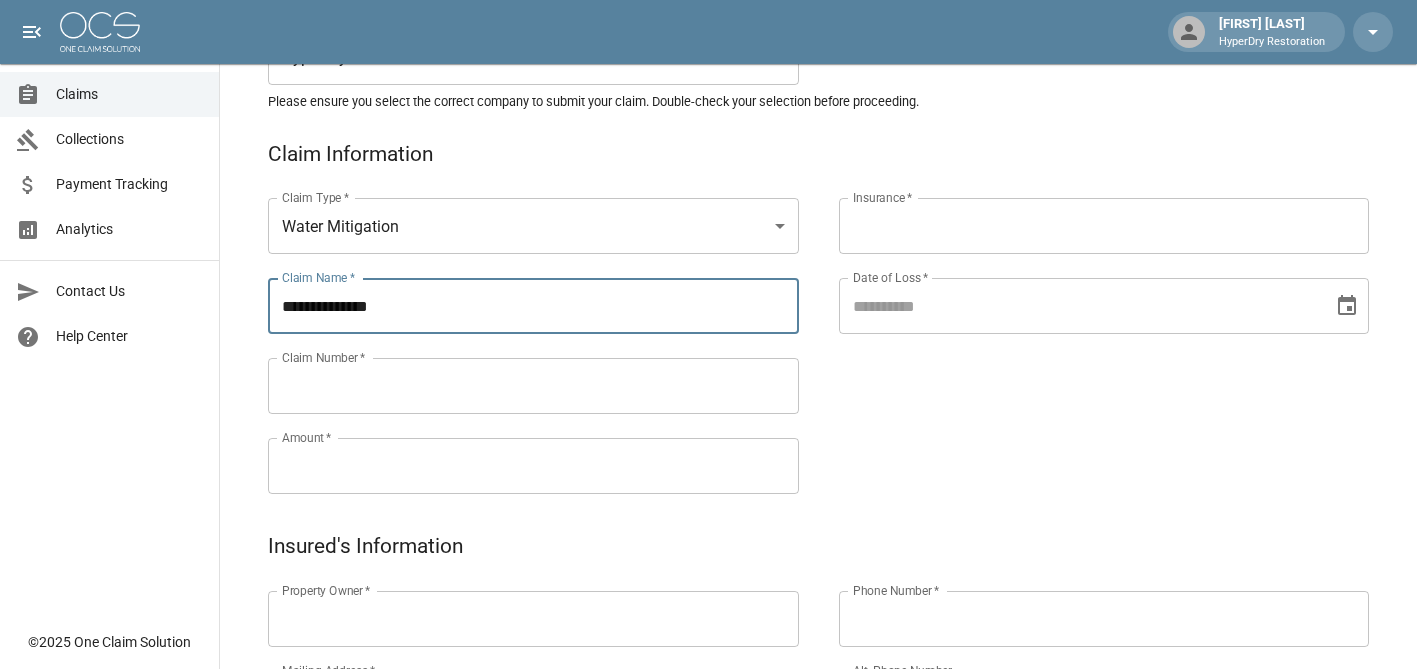 type on "**********" 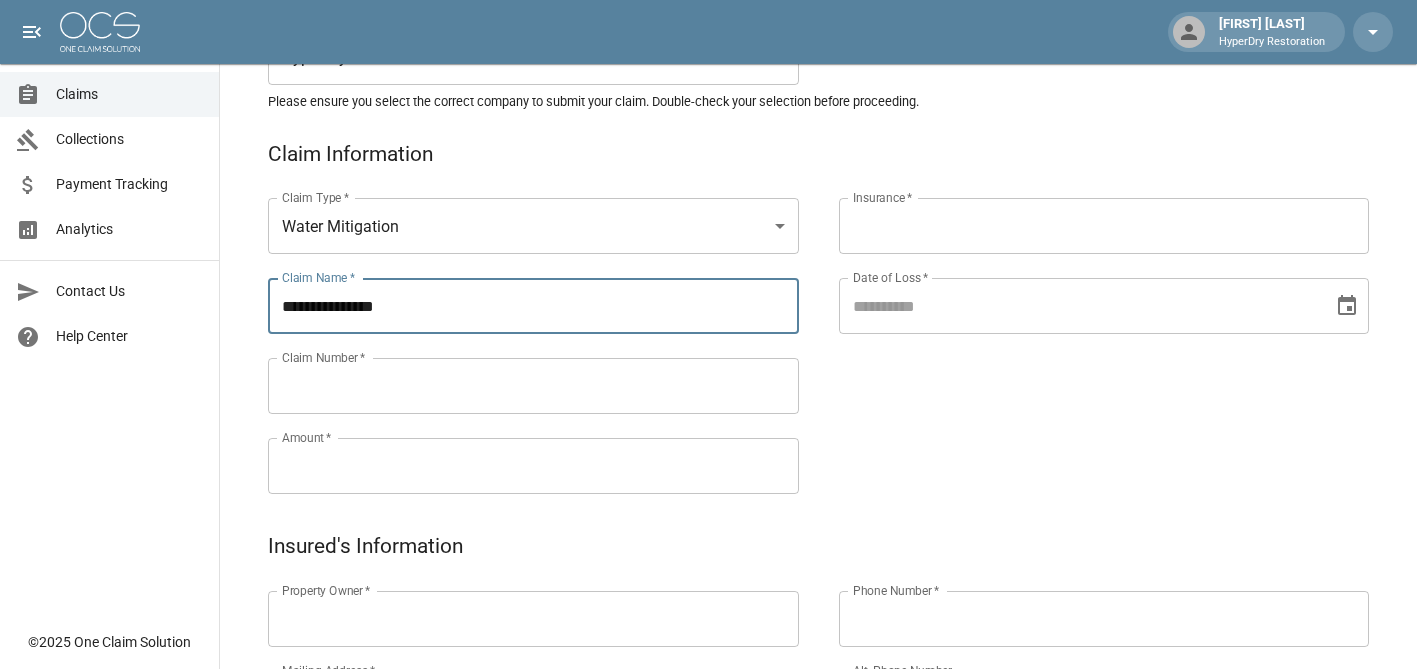 click on "**********" at bounding box center (533, 306) 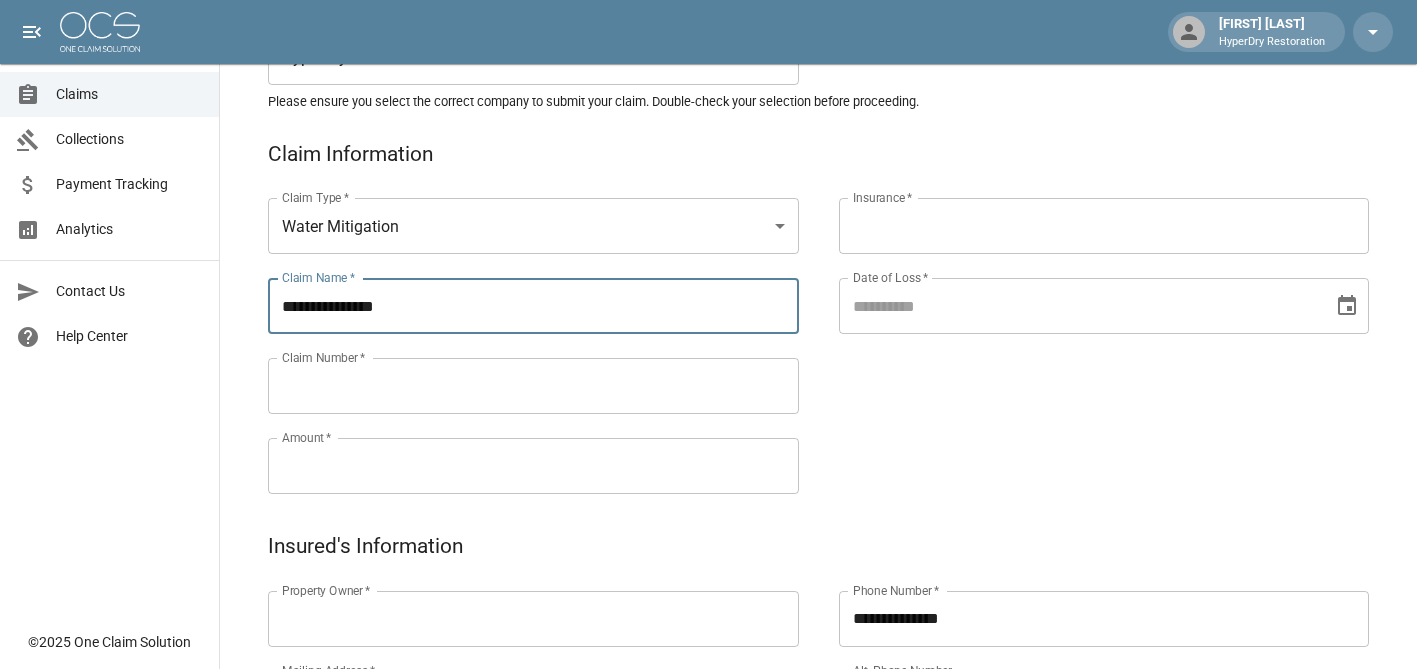 type on "**********" 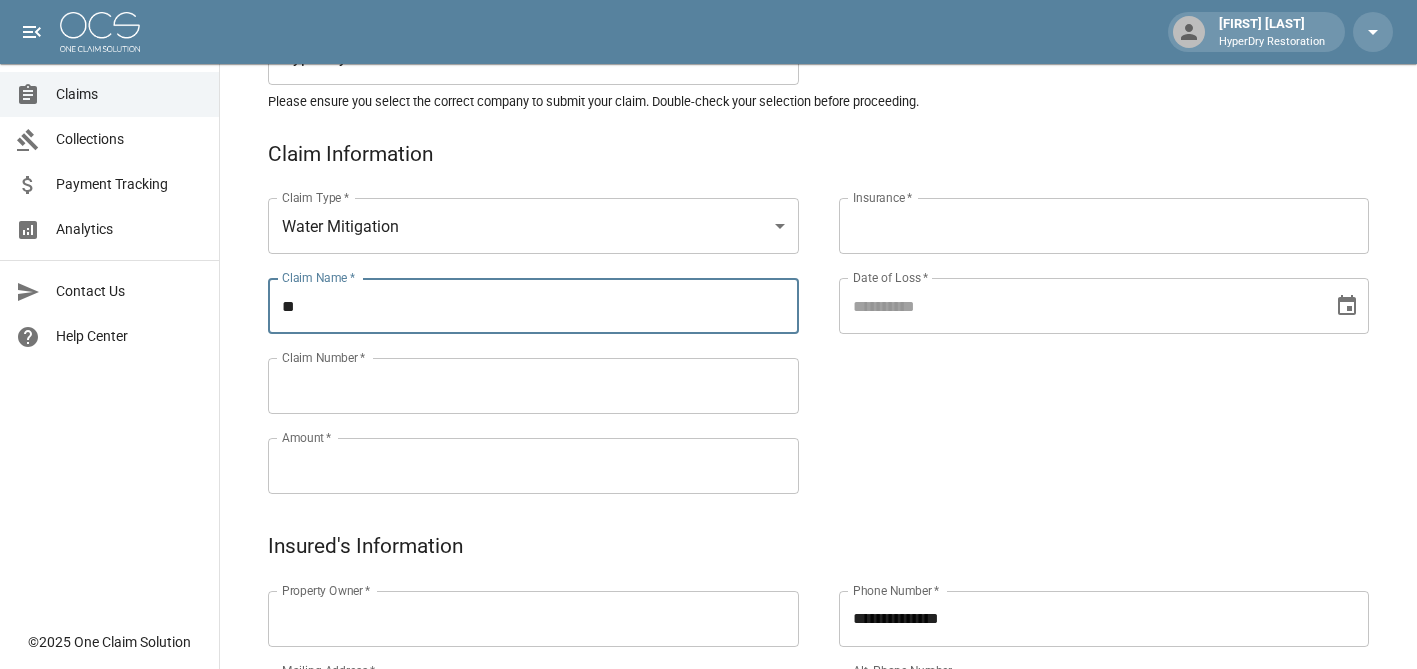type on "*" 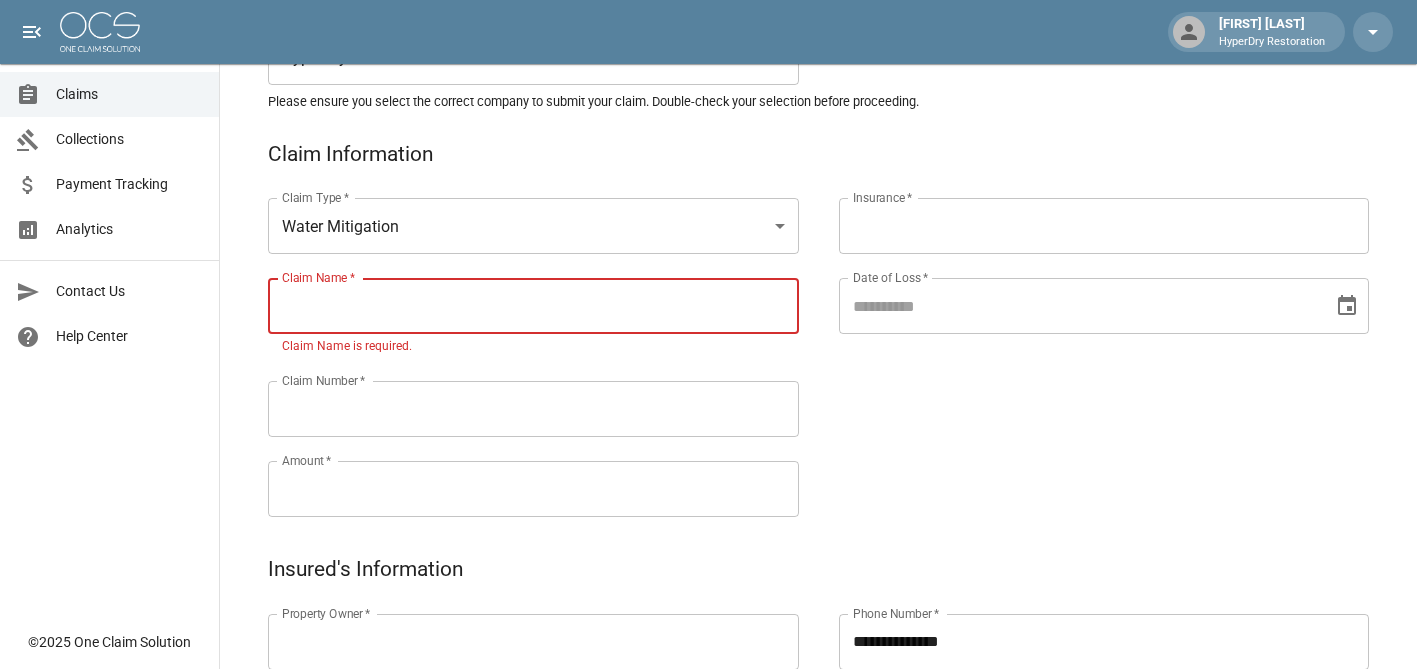 paste on "**********" 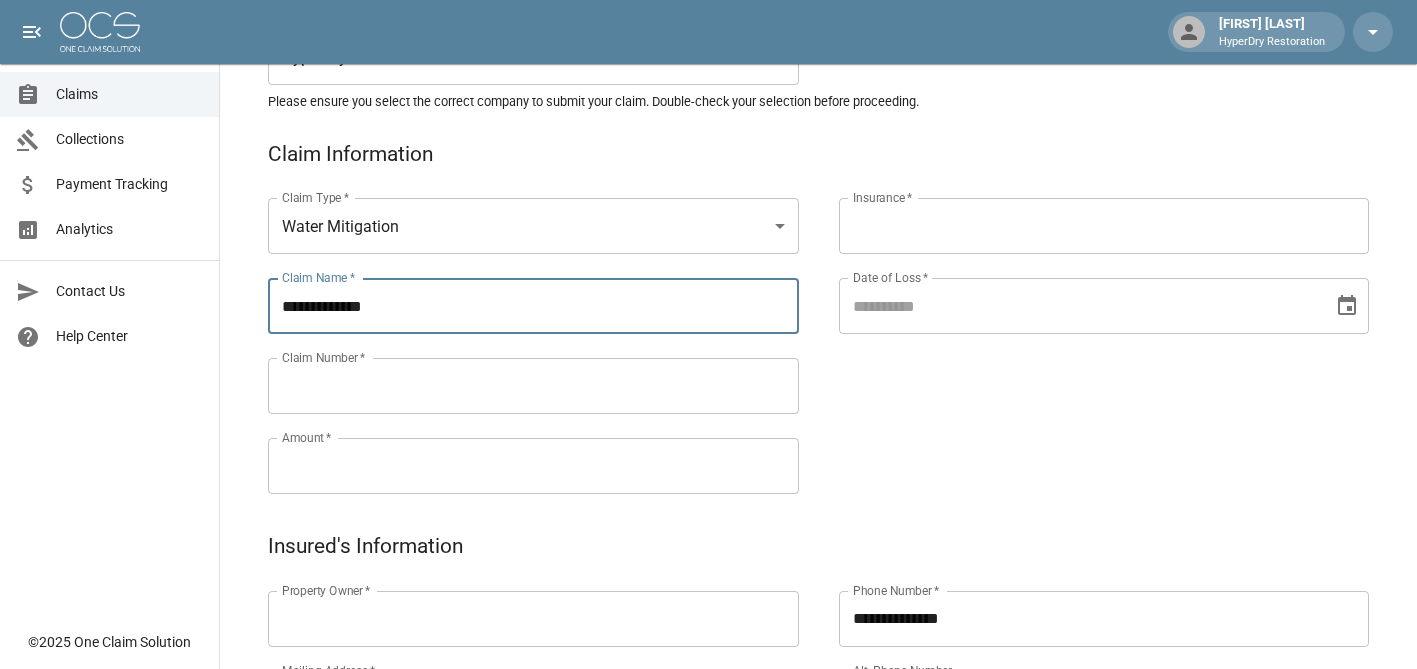 type on "**********" 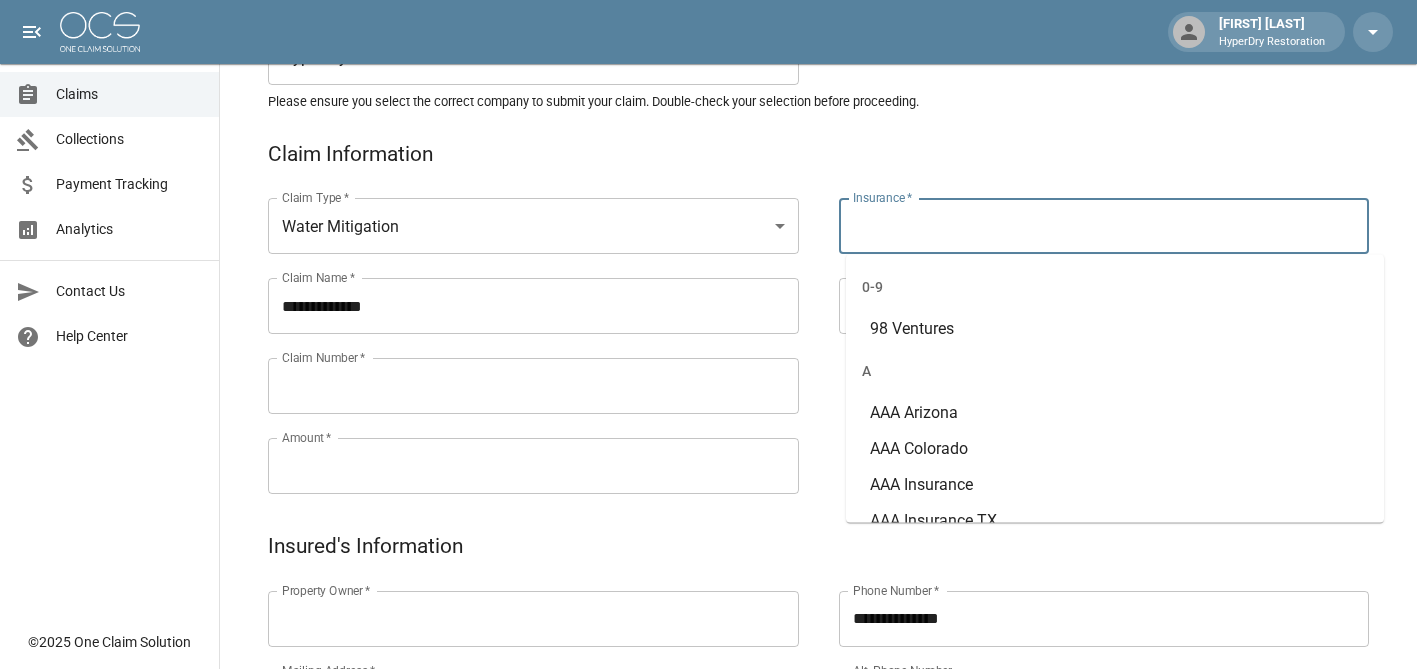 paste on "**********" 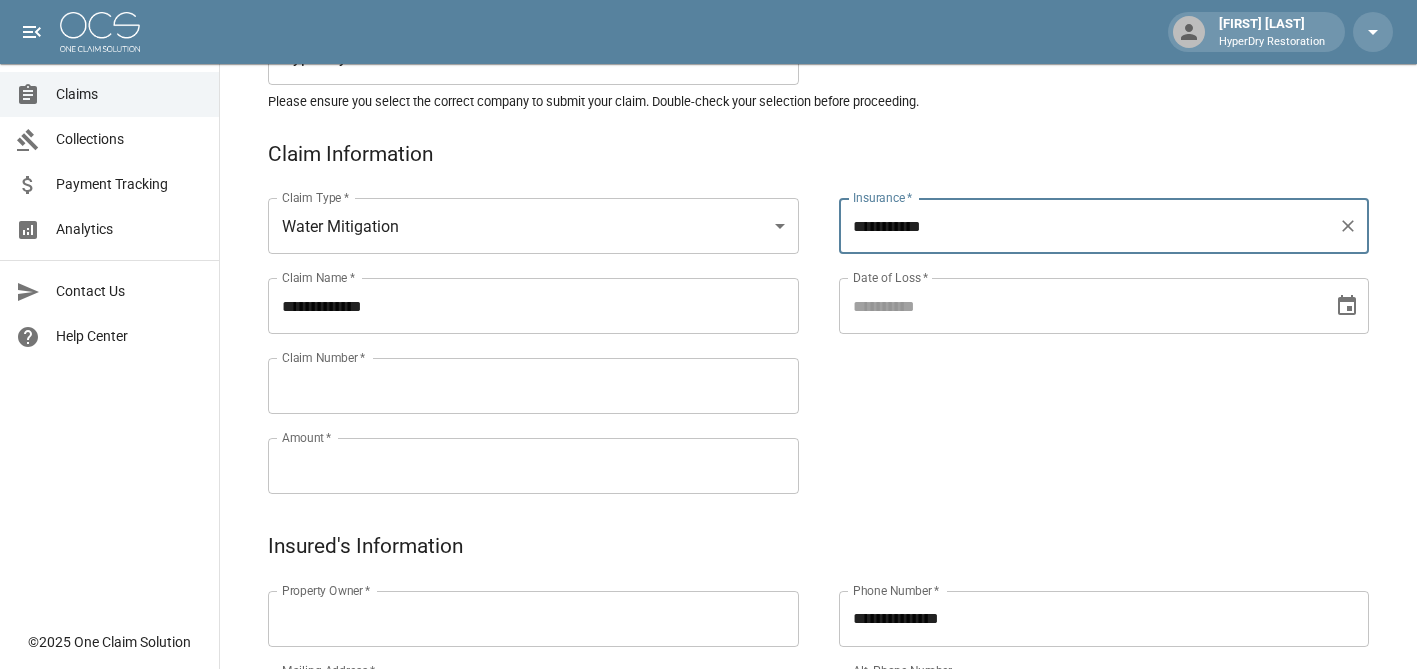 type on "**********" 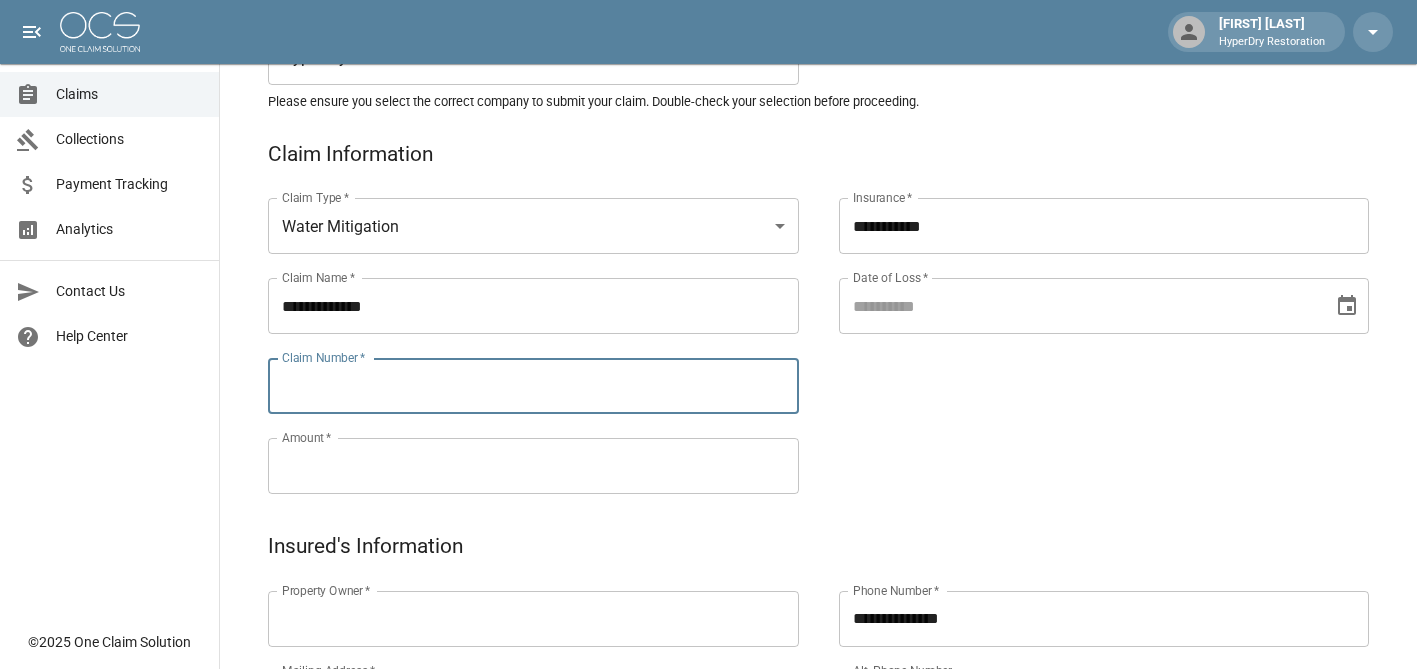 paste on "**********" 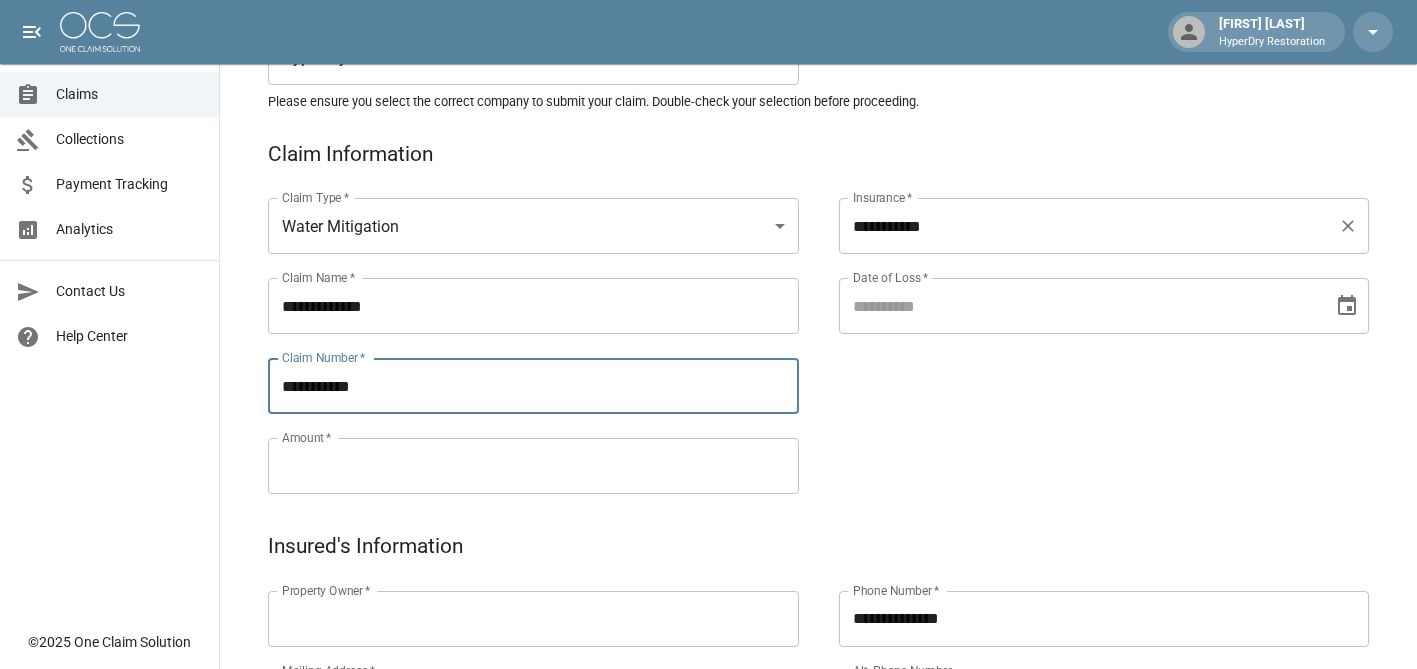 type on "**********" 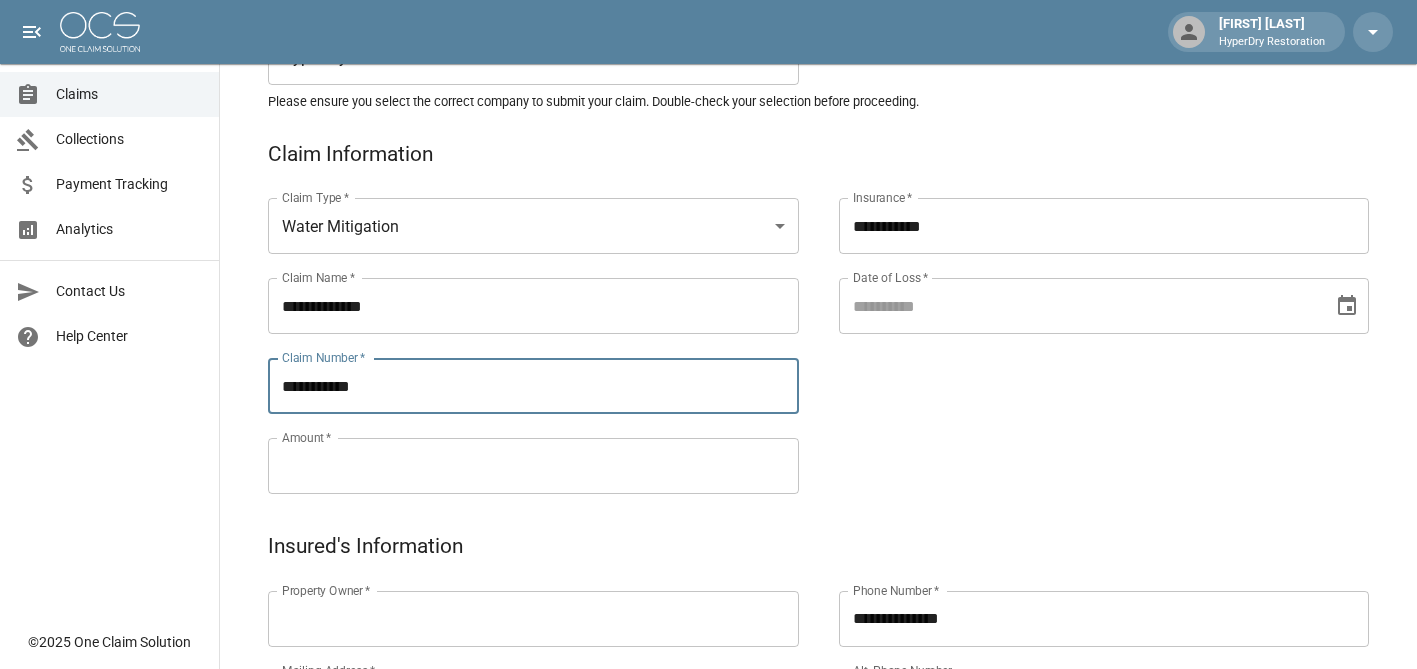 drag, startPoint x: 1023, startPoint y: 227, endPoint x: 637, endPoint y: 241, distance: 386.2538 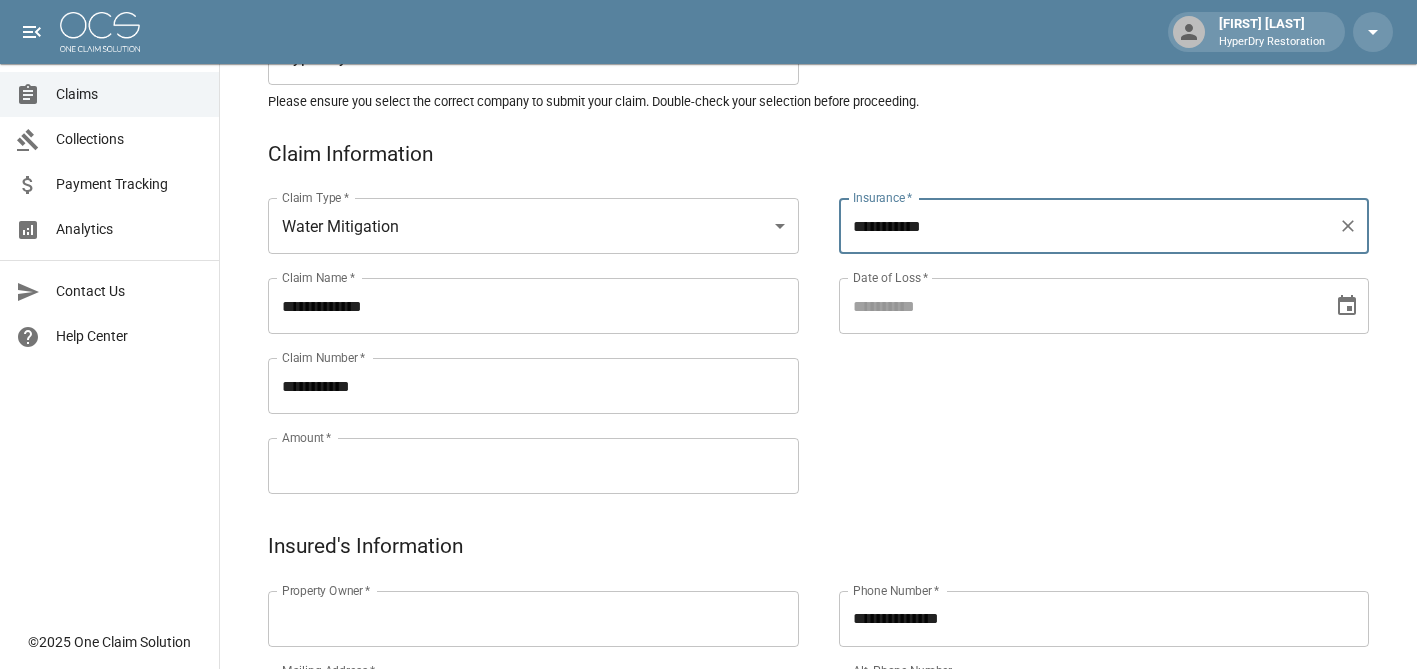 drag, startPoint x: 969, startPoint y: 220, endPoint x: 799, endPoint y: 226, distance: 170.10585 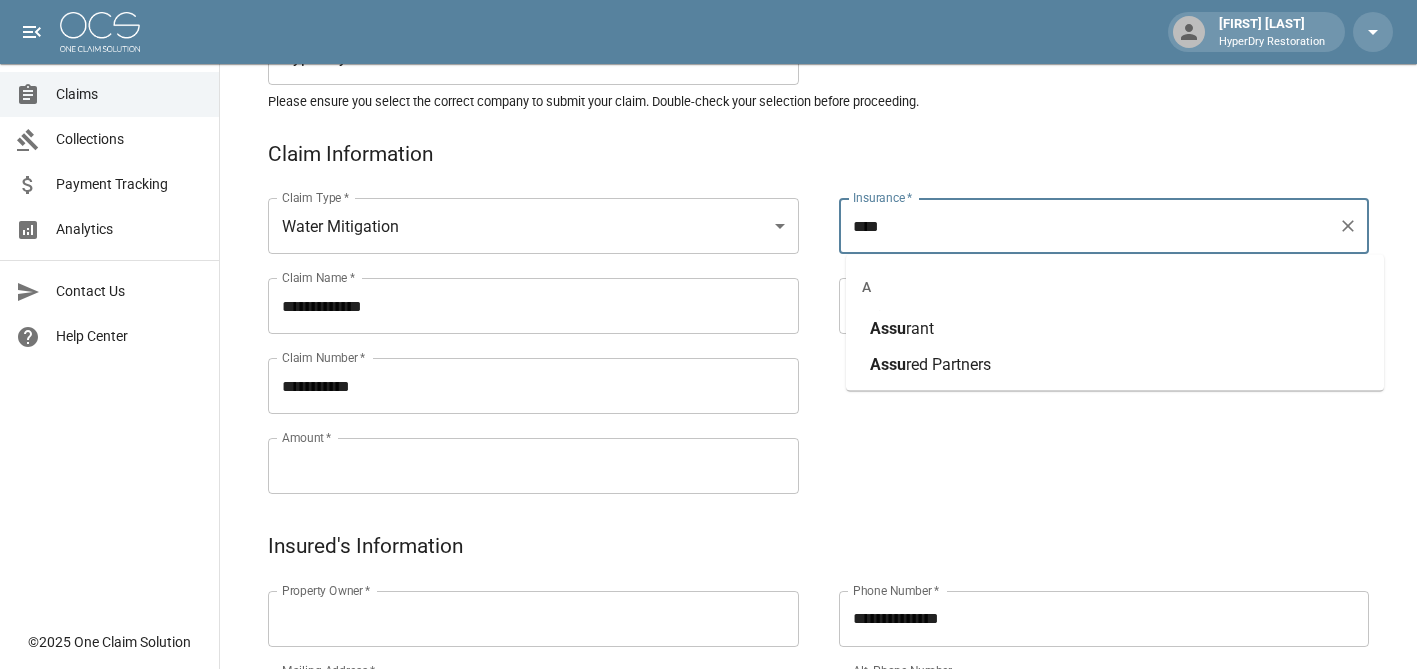 click on "Assu rant" at bounding box center (1115, 329) 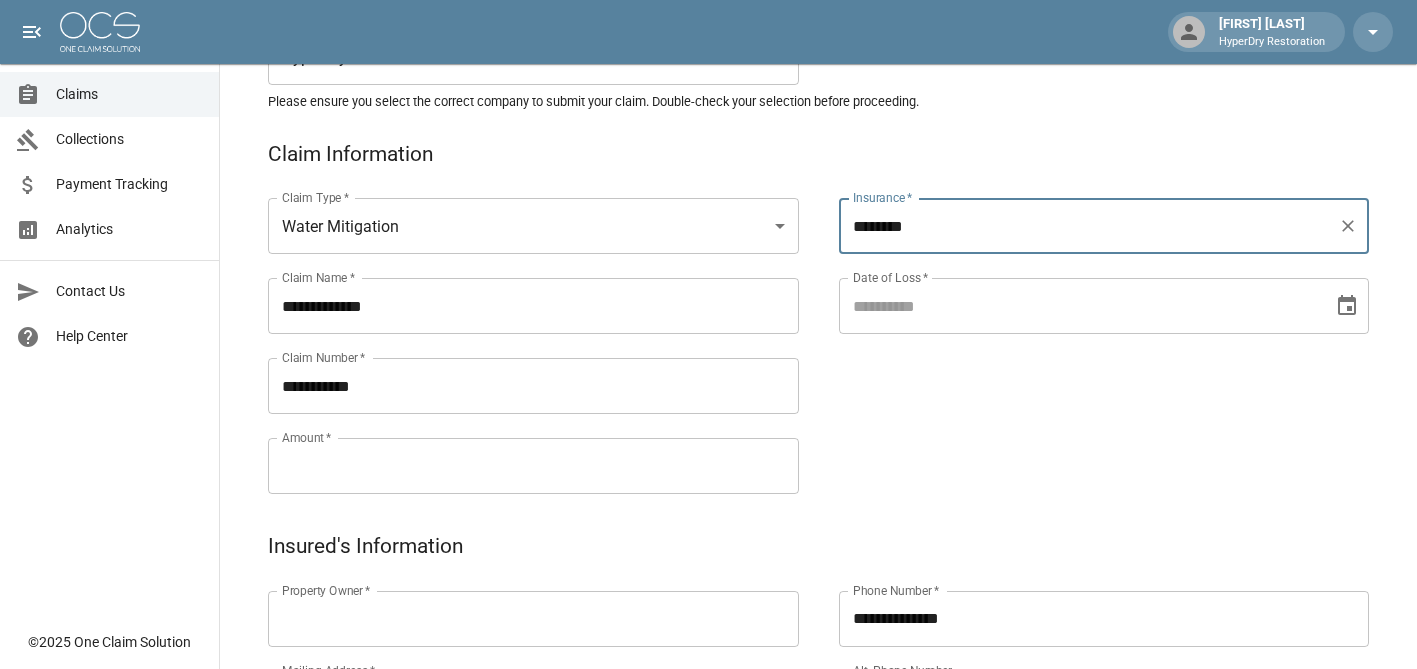 type on "********" 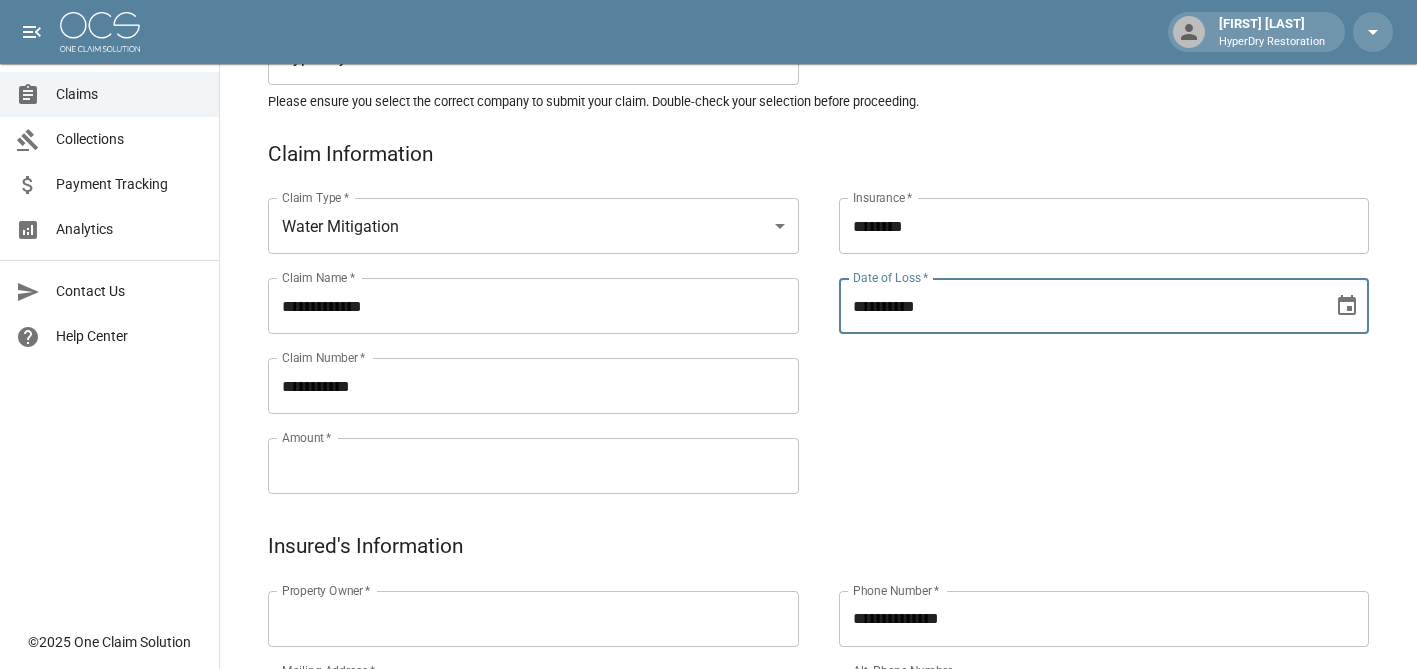 click on "**********" at bounding box center [1079, 306] 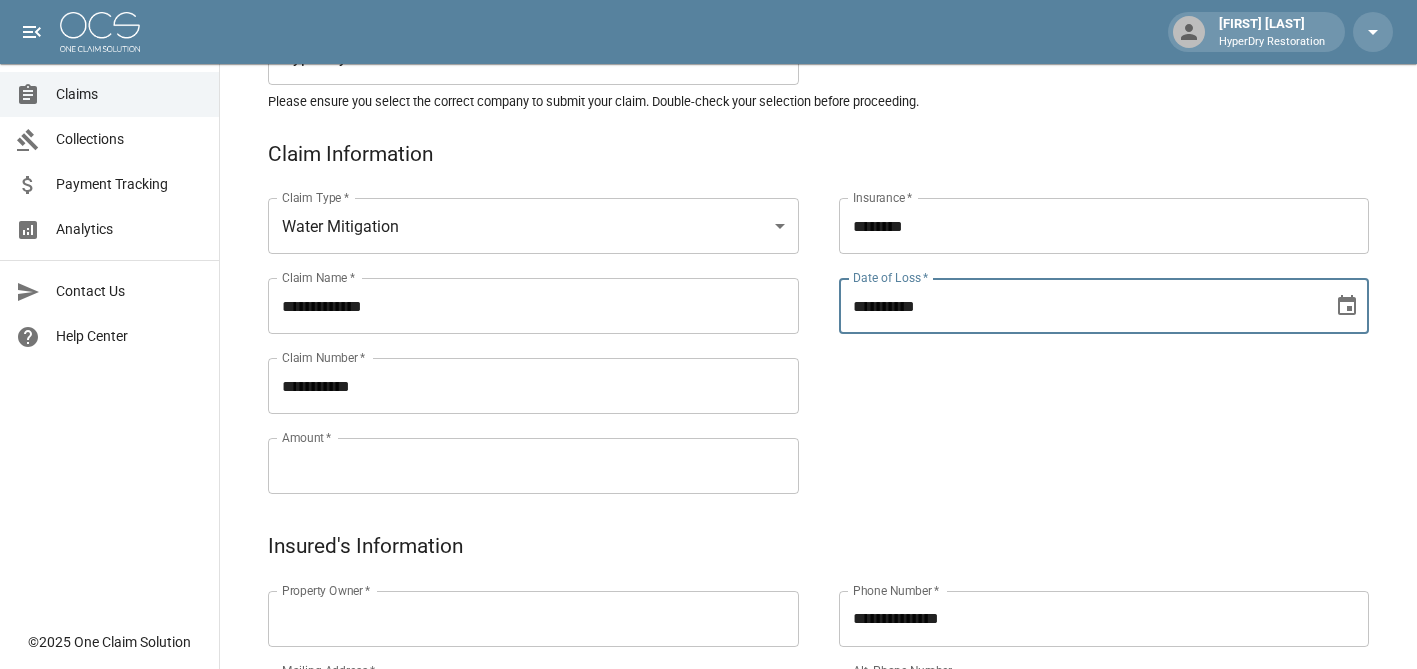 type on "**********" 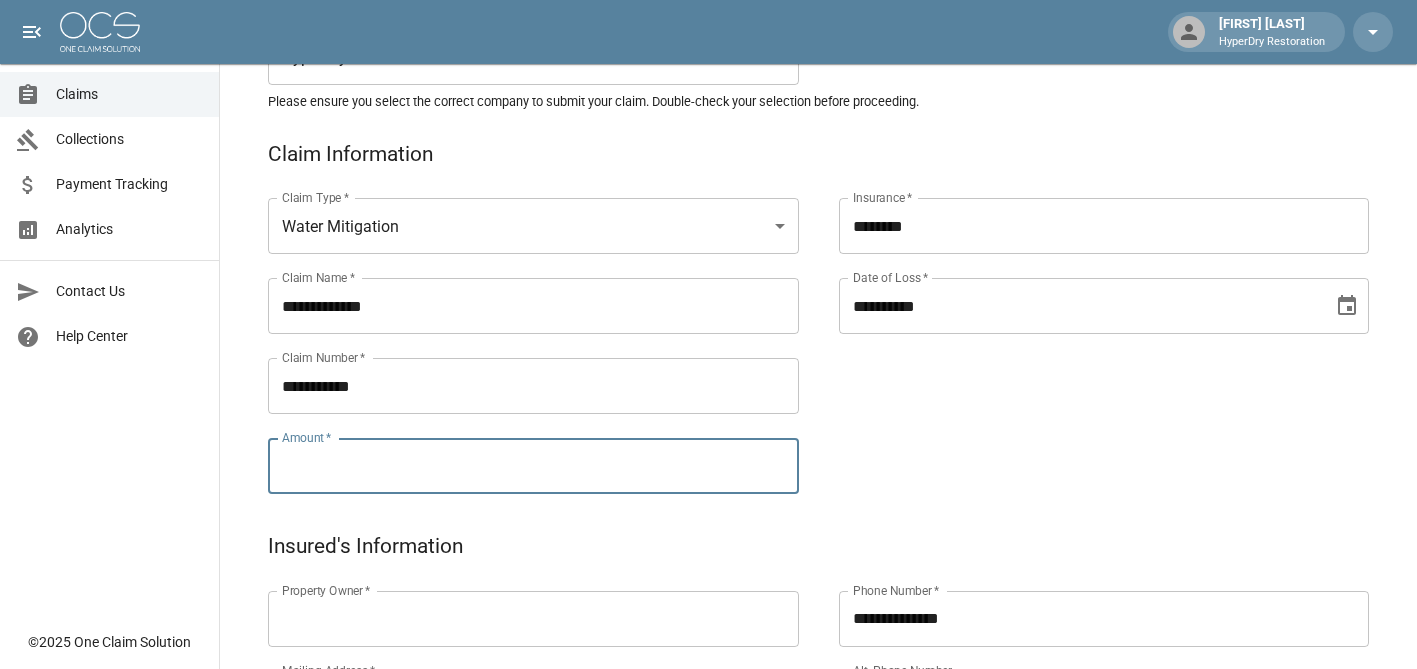 click on "Amount   *" at bounding box center [533, 466] 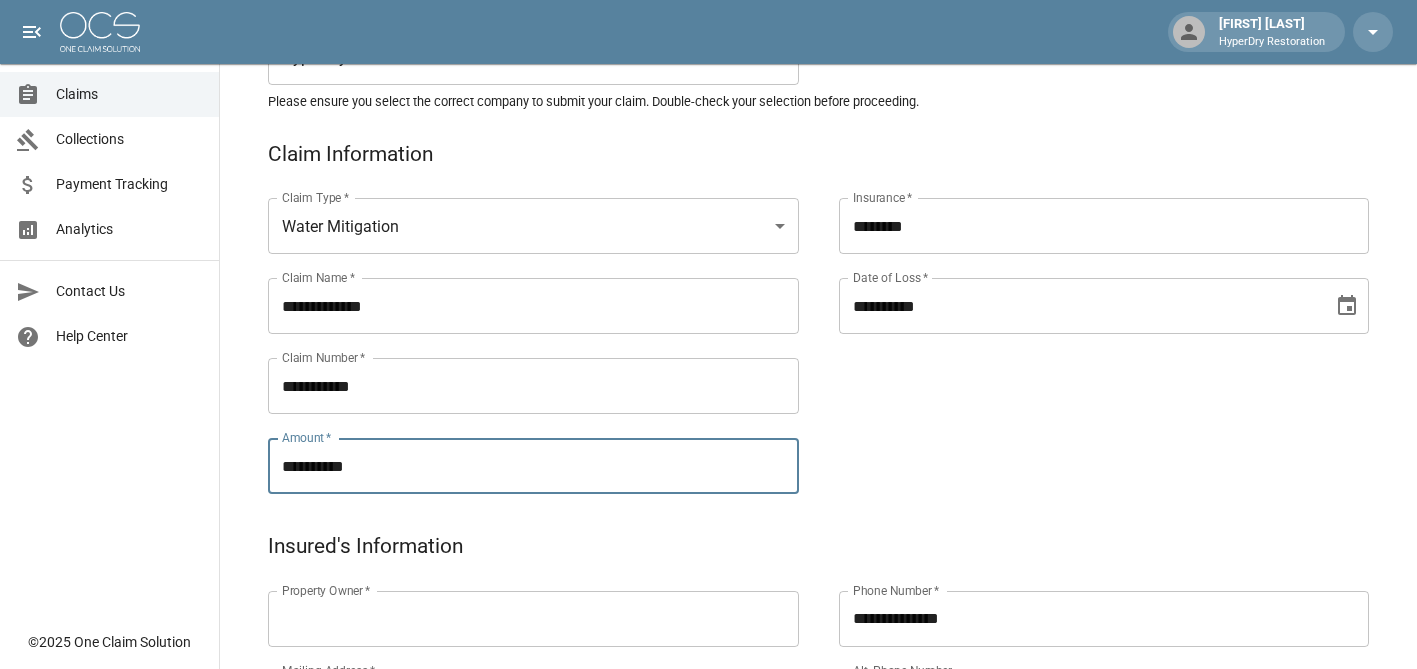 scroll, scrollTop: 466, scrollLeft: 0, axis: vertical 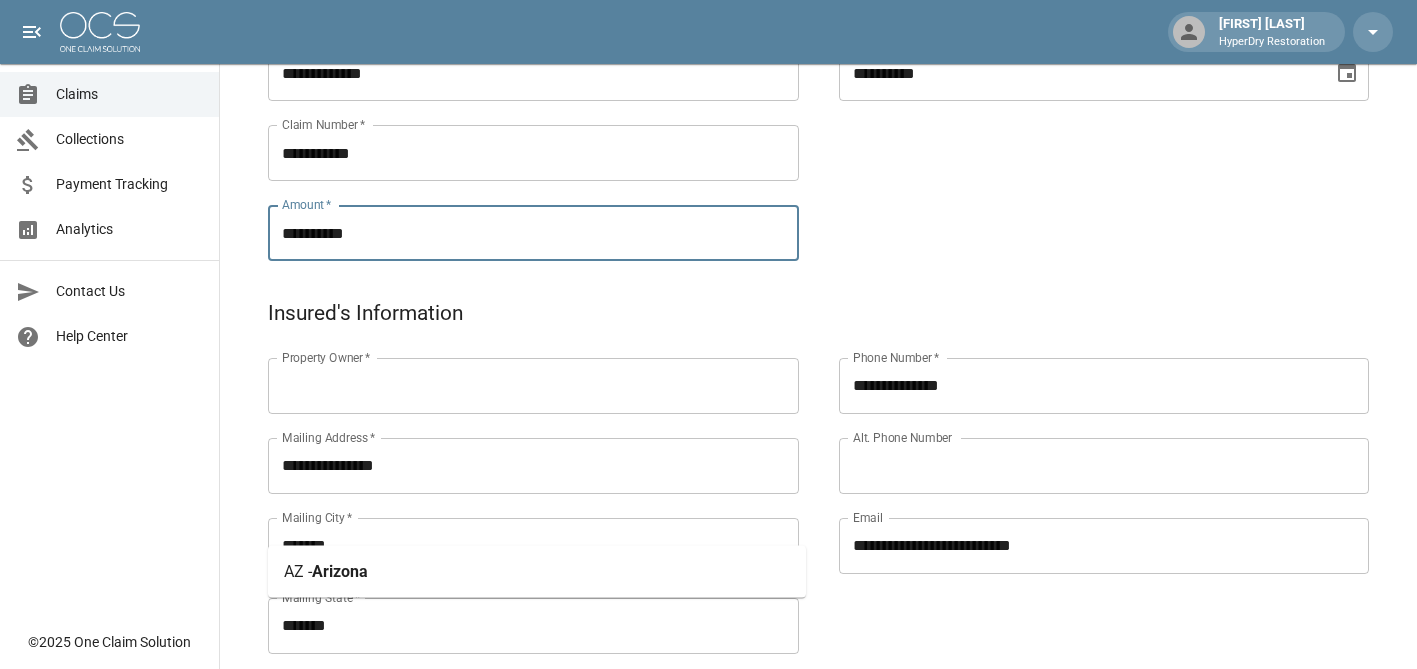 type on "**********" 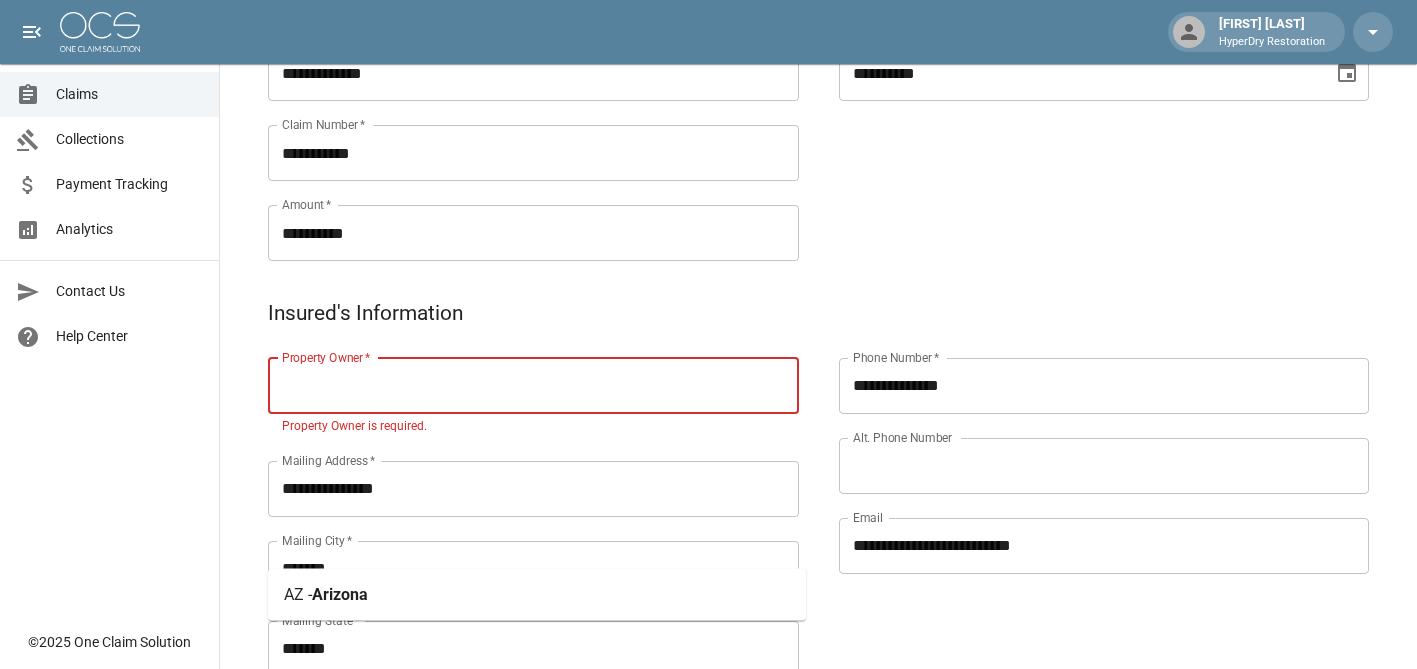 paste on "**********" 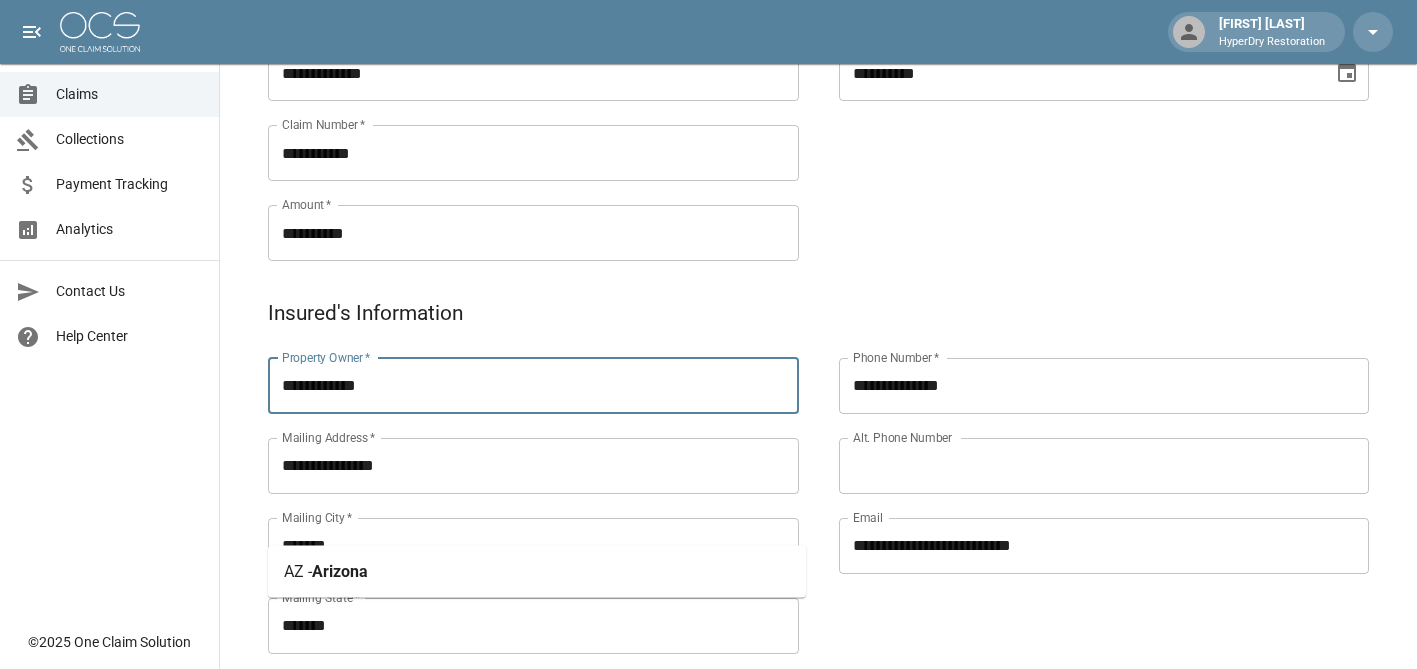 type on "**********" 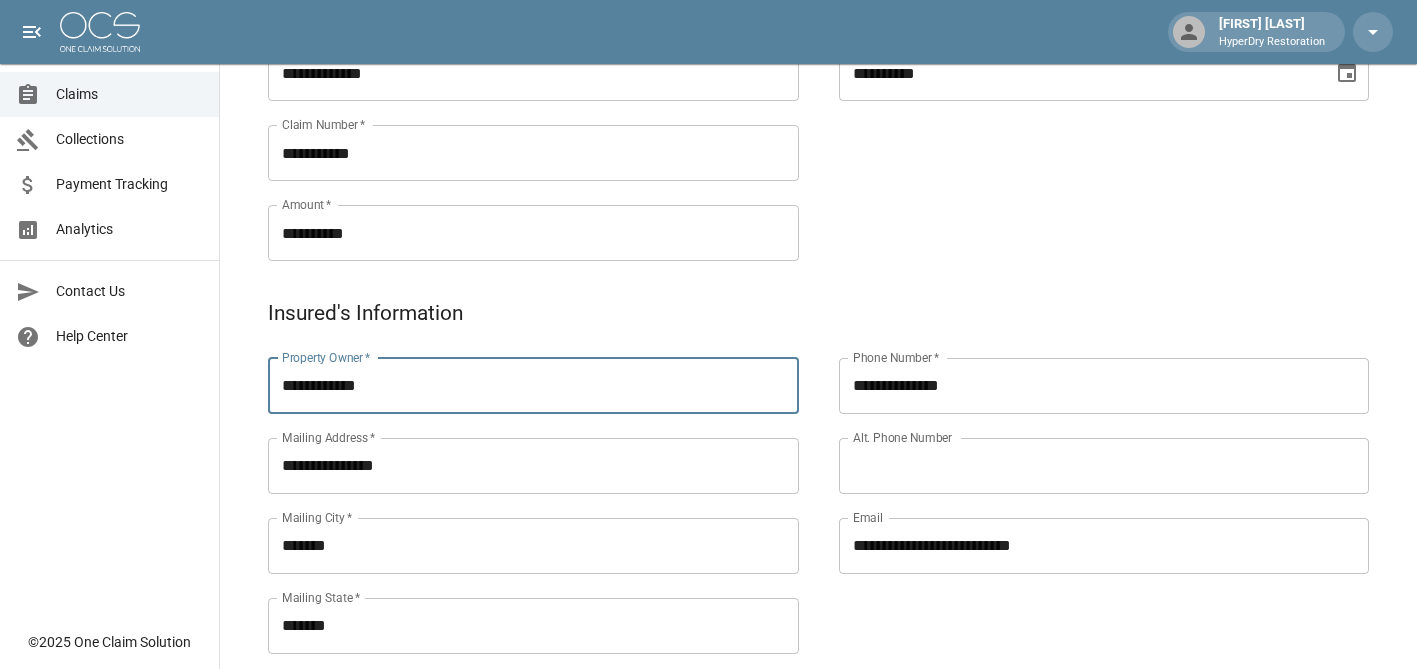 scroll, scrollTop: 700, scrollLeft: 0, axis: vertical 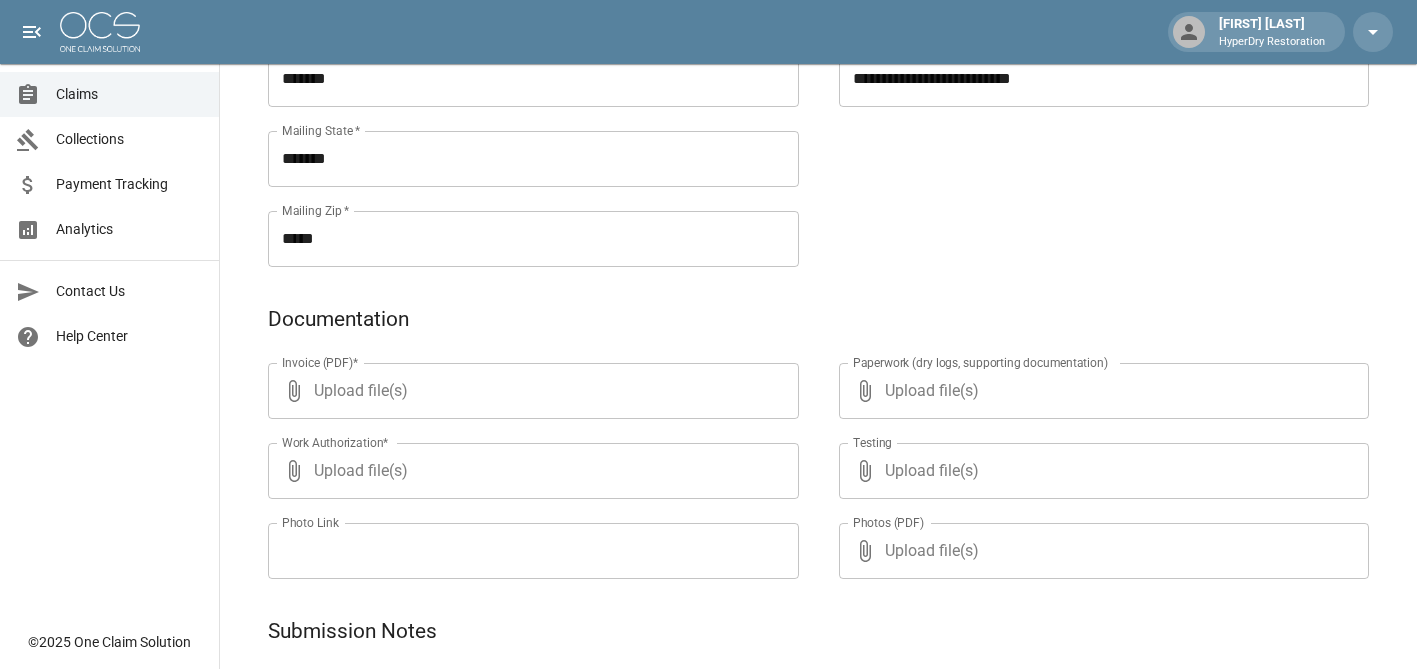 click on "Invoice (PDF)*" at bounding box center (320, 362) 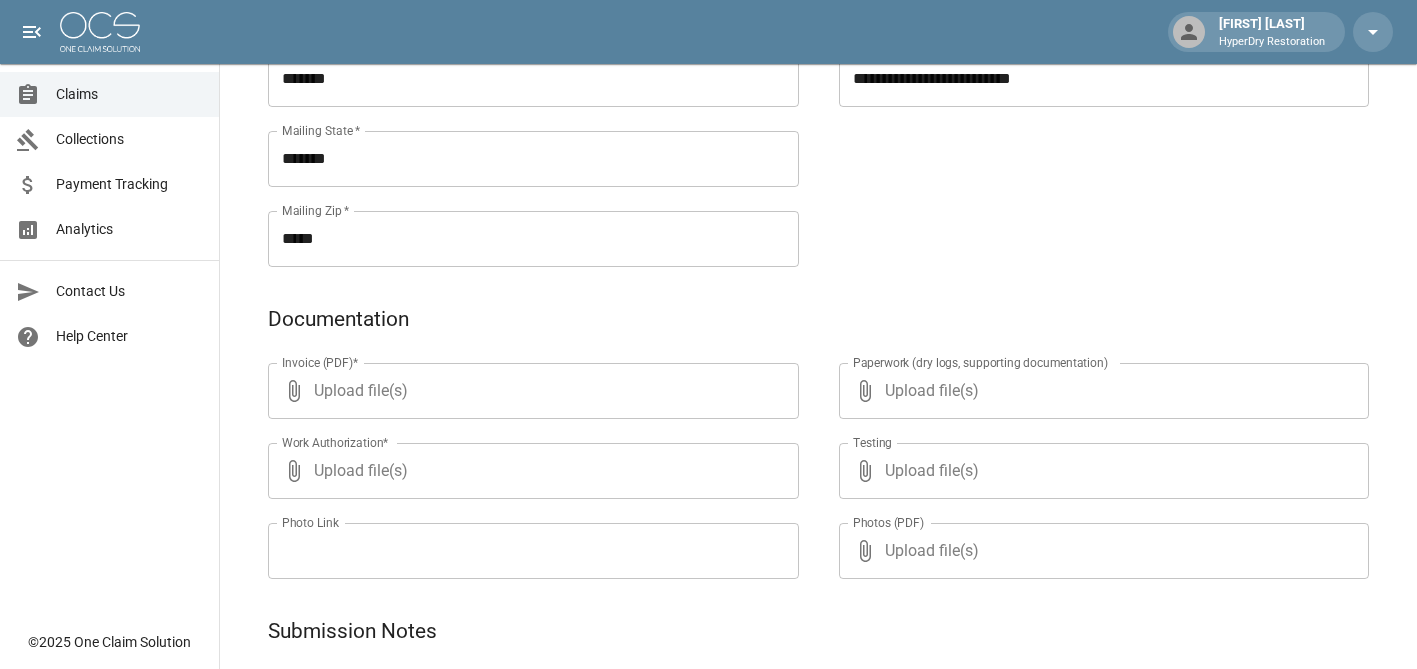 click on "Upload file(s)" at bounding box center (529, 391) 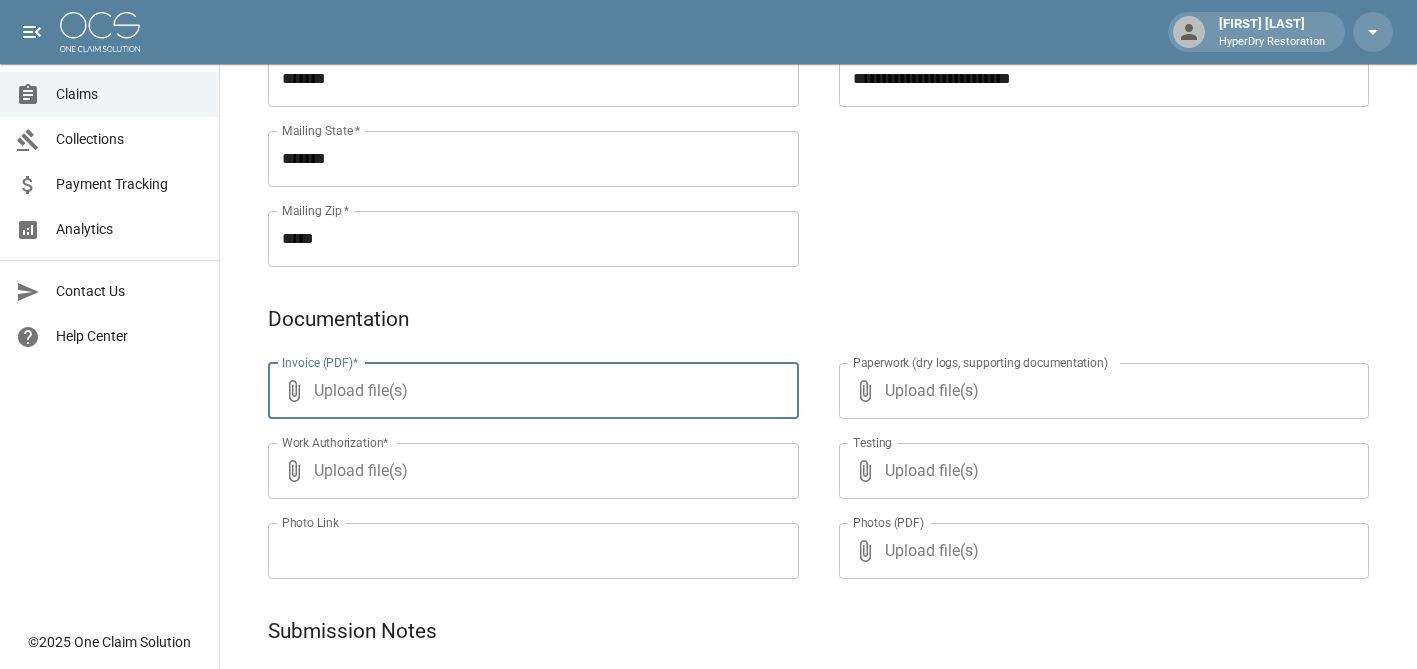 type on "**********" 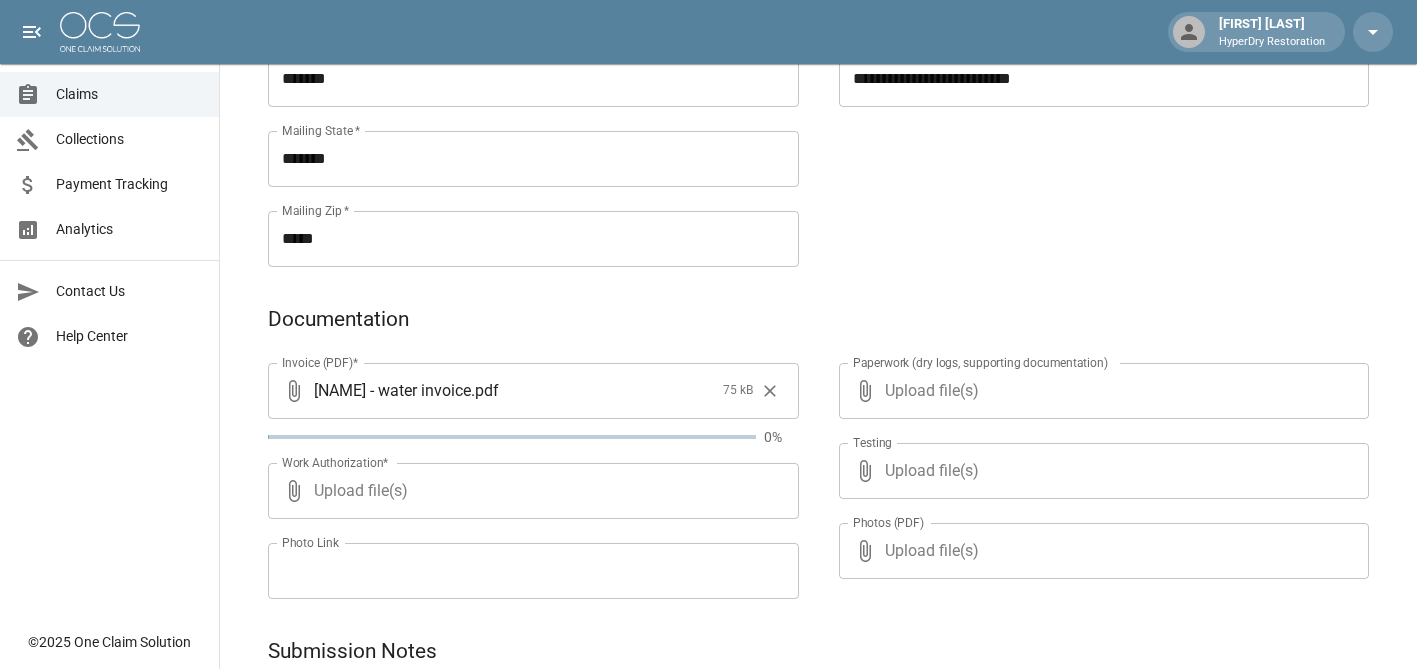 click on "Upload file(s)" at bounding box center (529, 491) 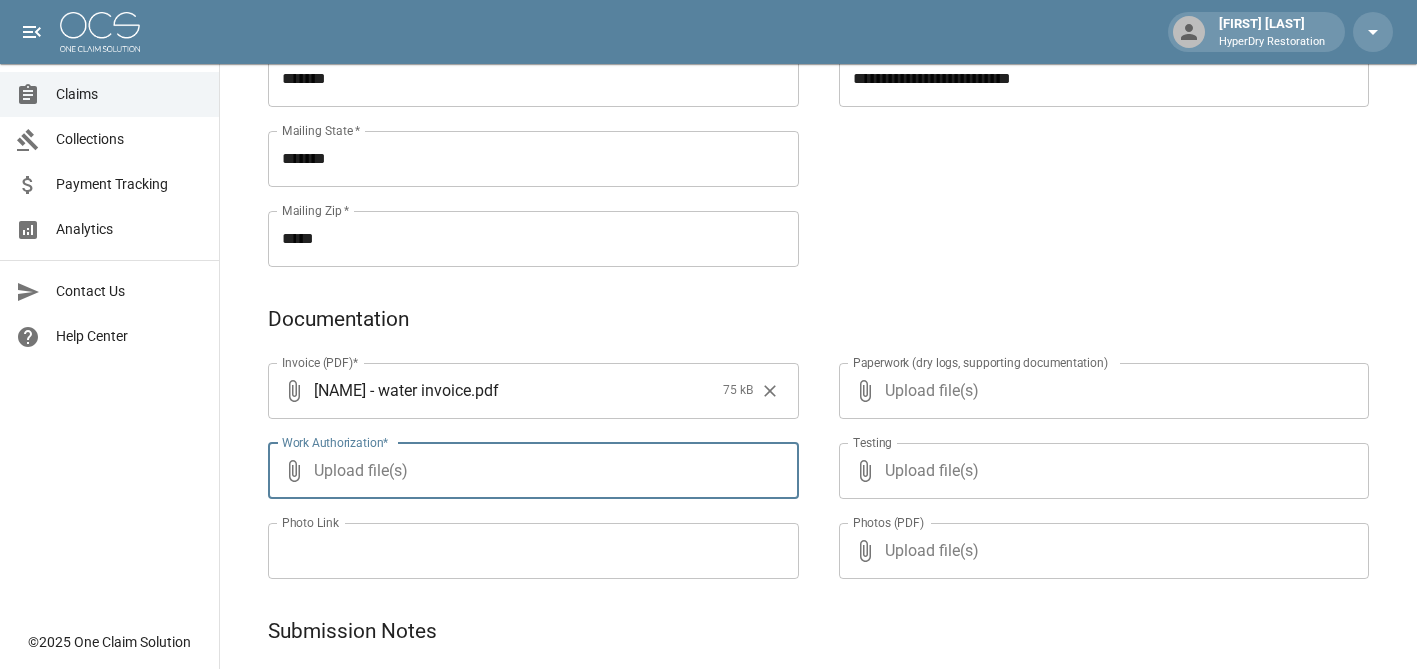 click on "Upload file(s)" at bounding box center [529, 471] 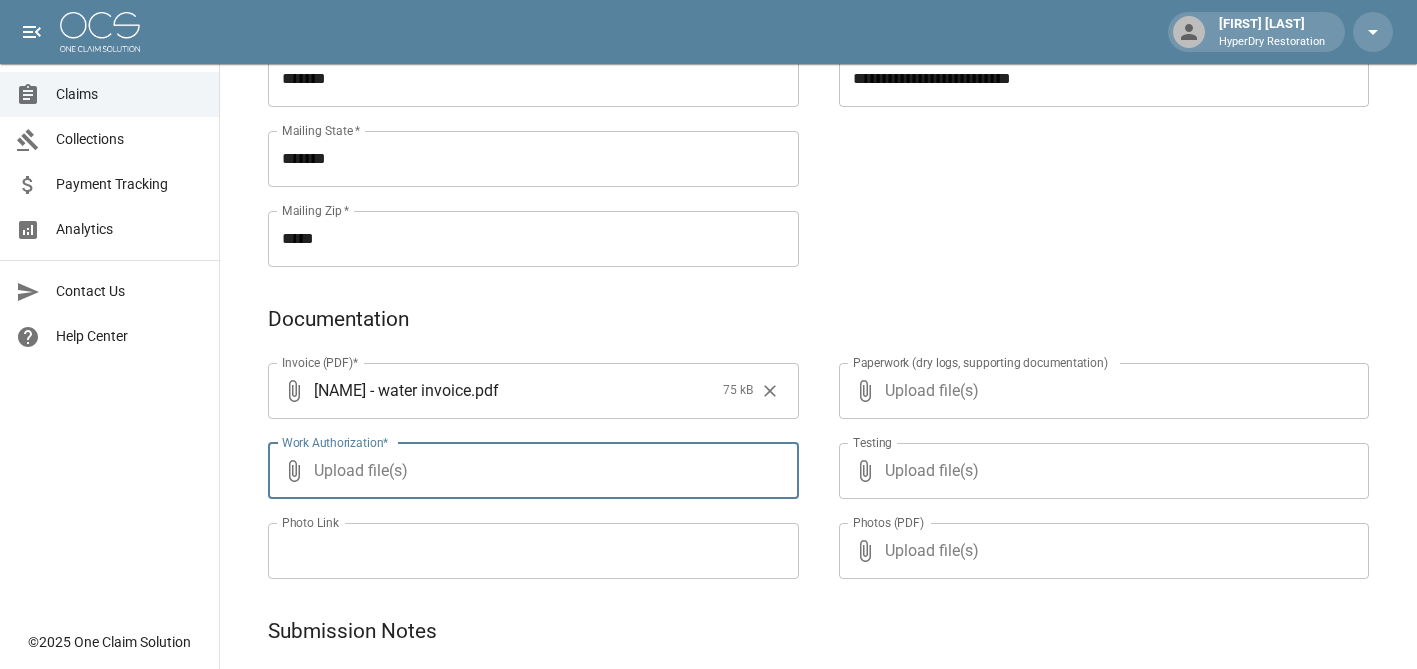 type on "**********" 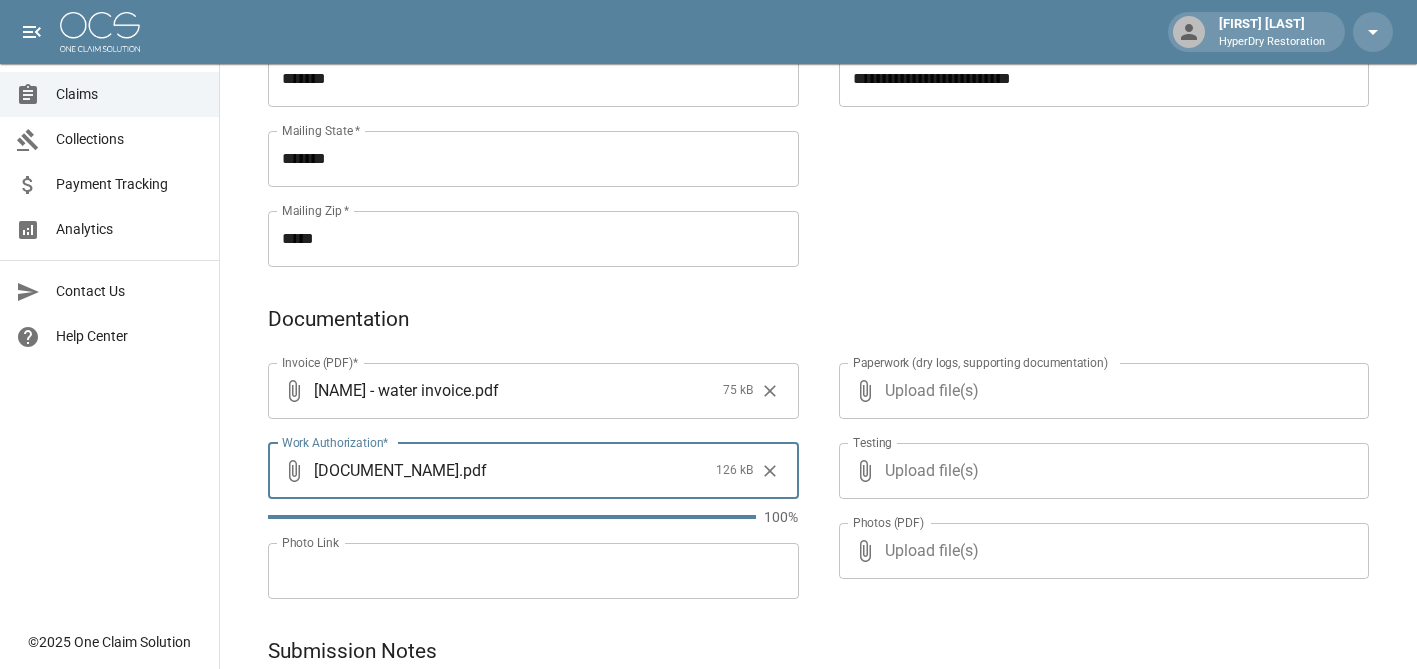 click on "Upload file(s)" at bounding box center [1100, 391] 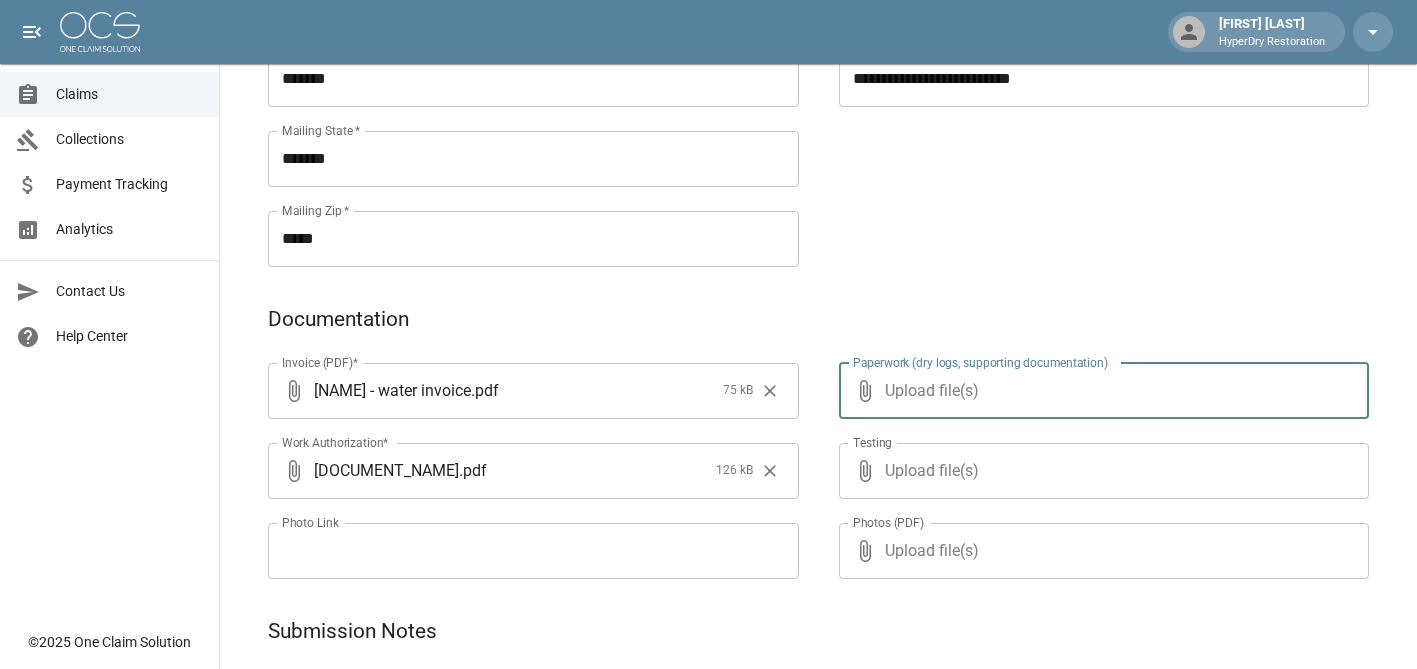 type on "**********" 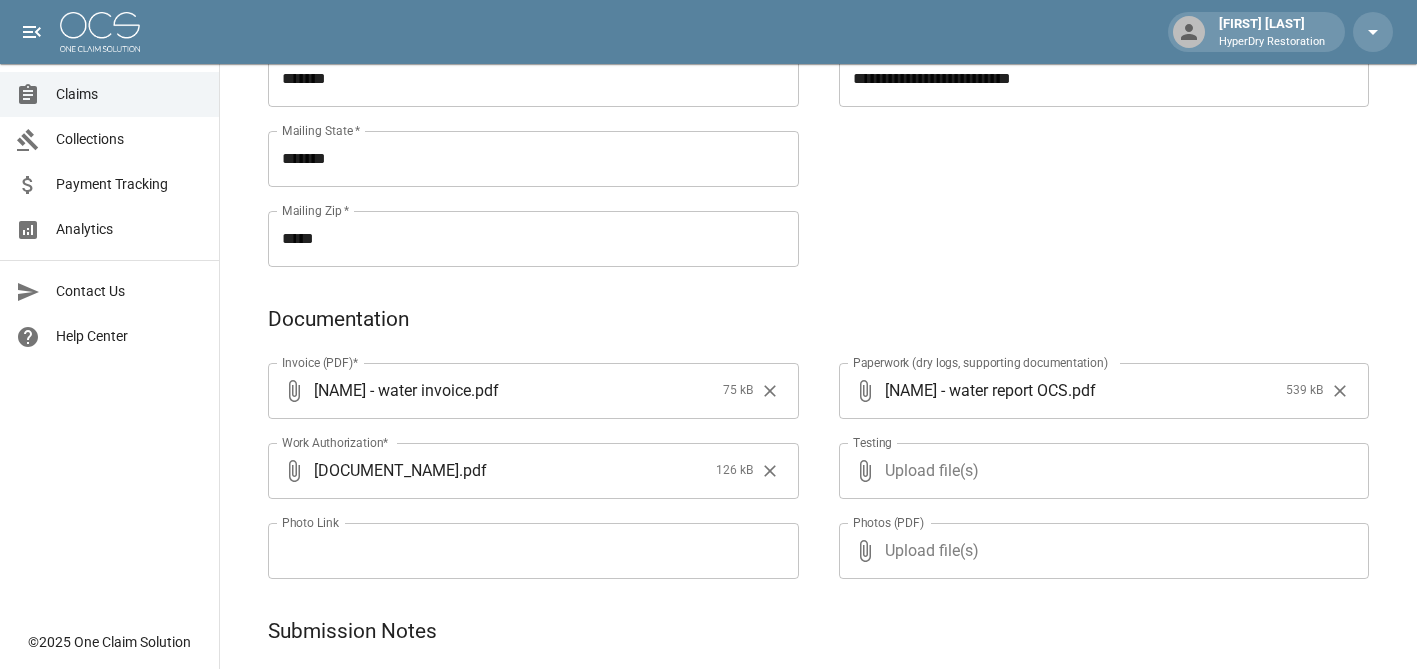 click on "Upload file(s)" at bounding box center [1100, 471] 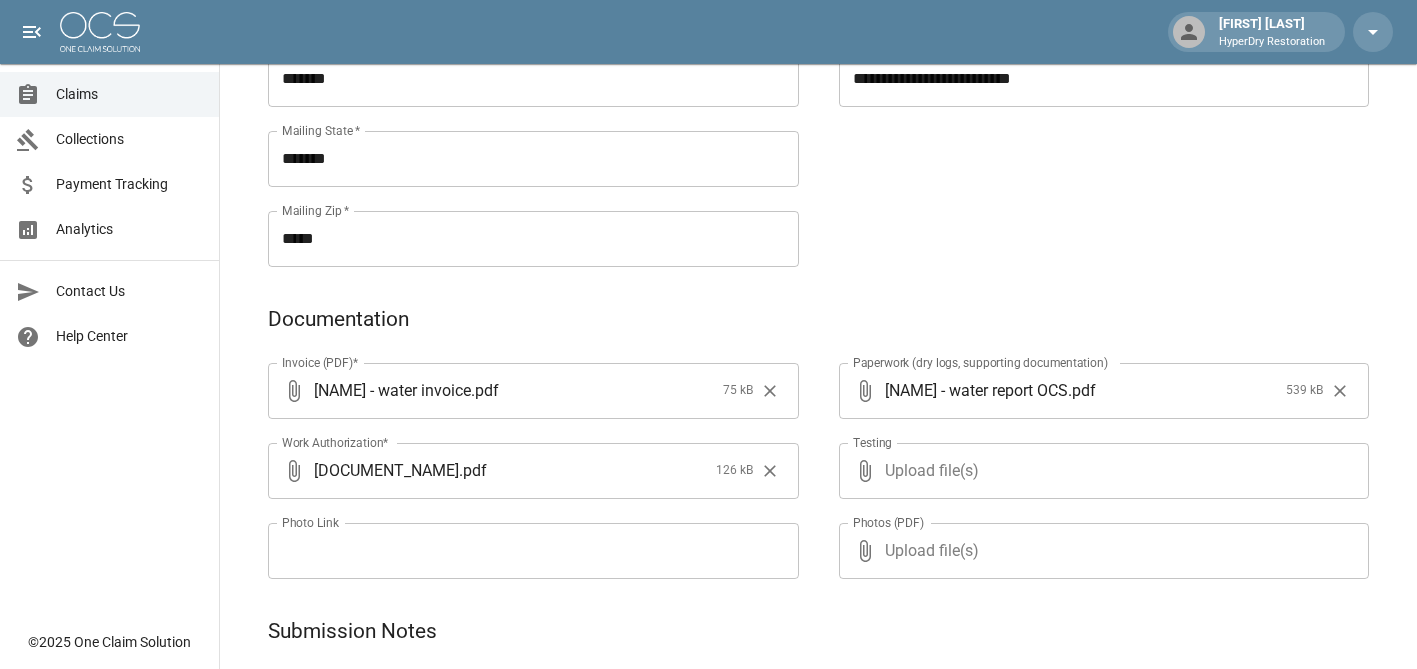 click on "Upload file(s)" at bounding box center (1100, 471) 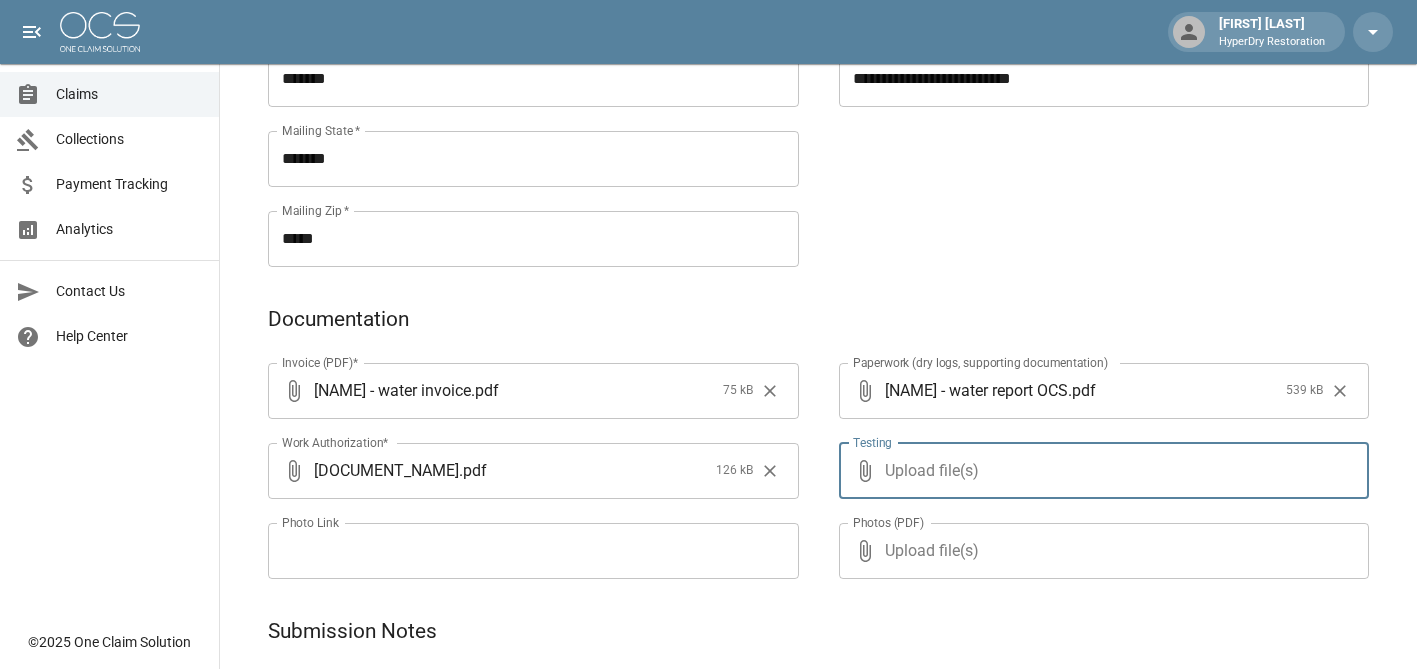 type on "**********" 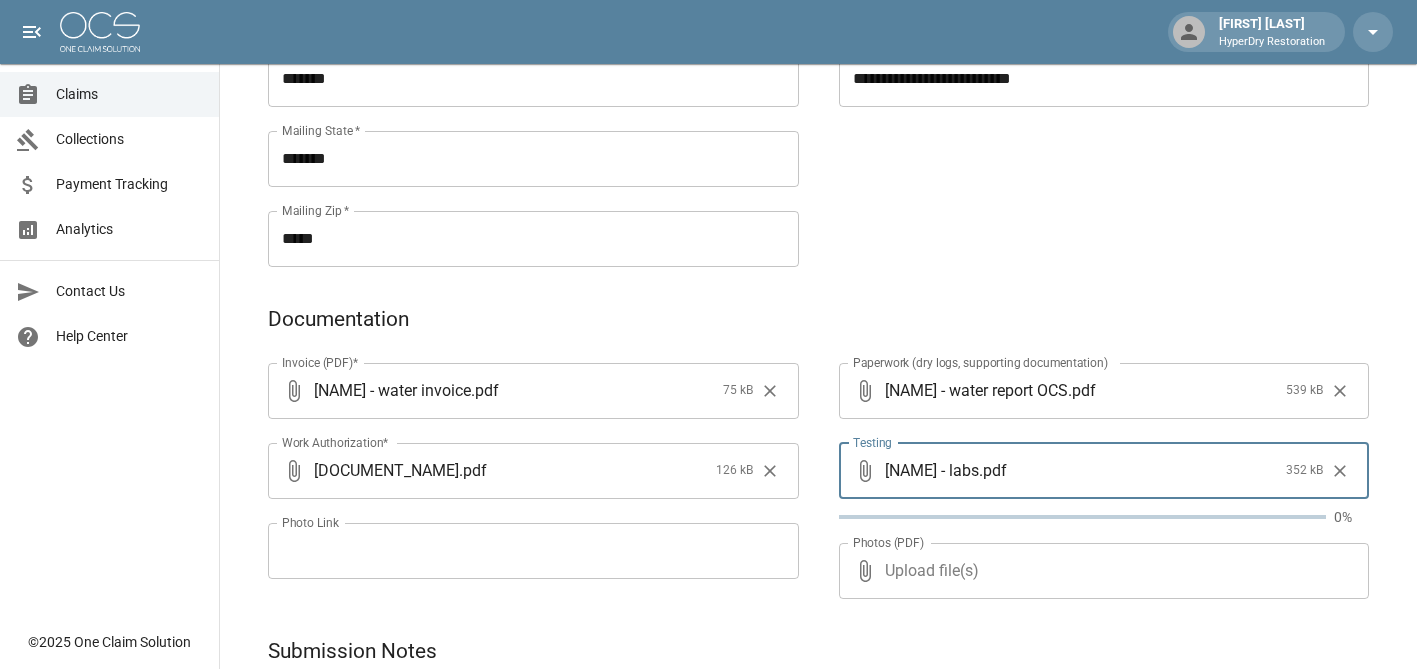 click on "Upload file(s)" at bounding box center (1100, 571) 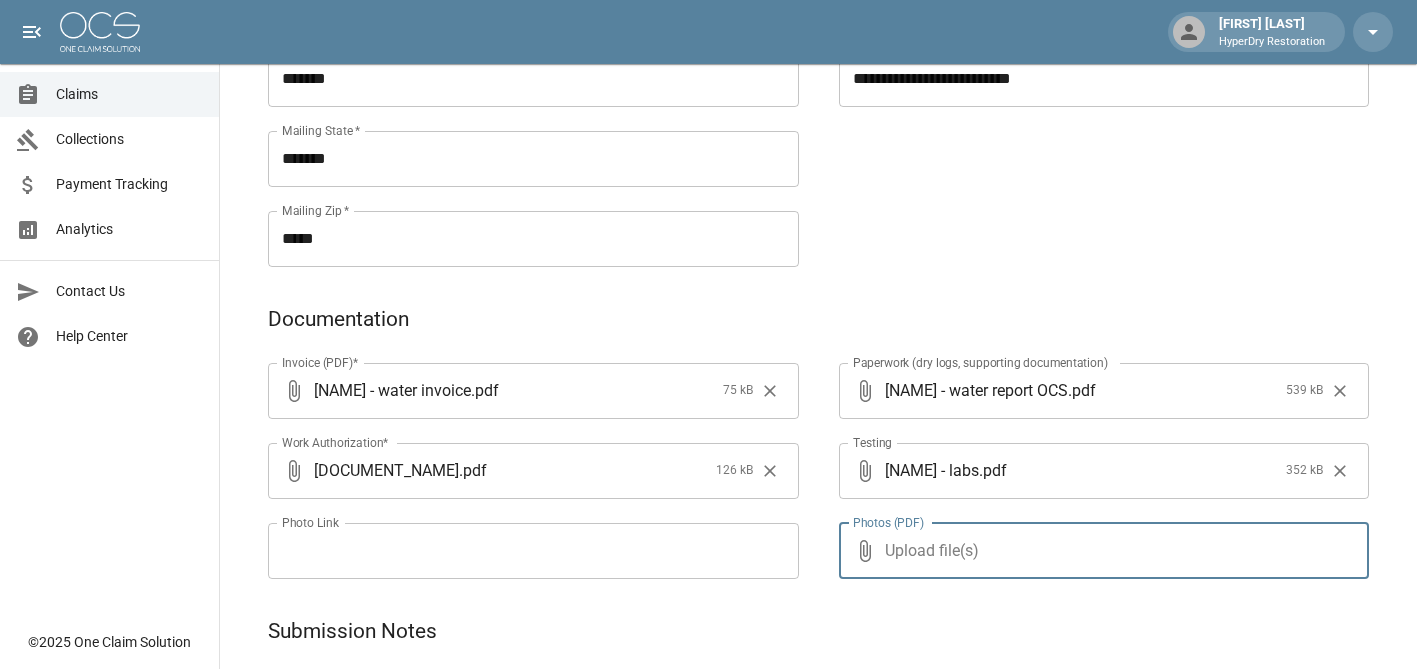 type on "**********" 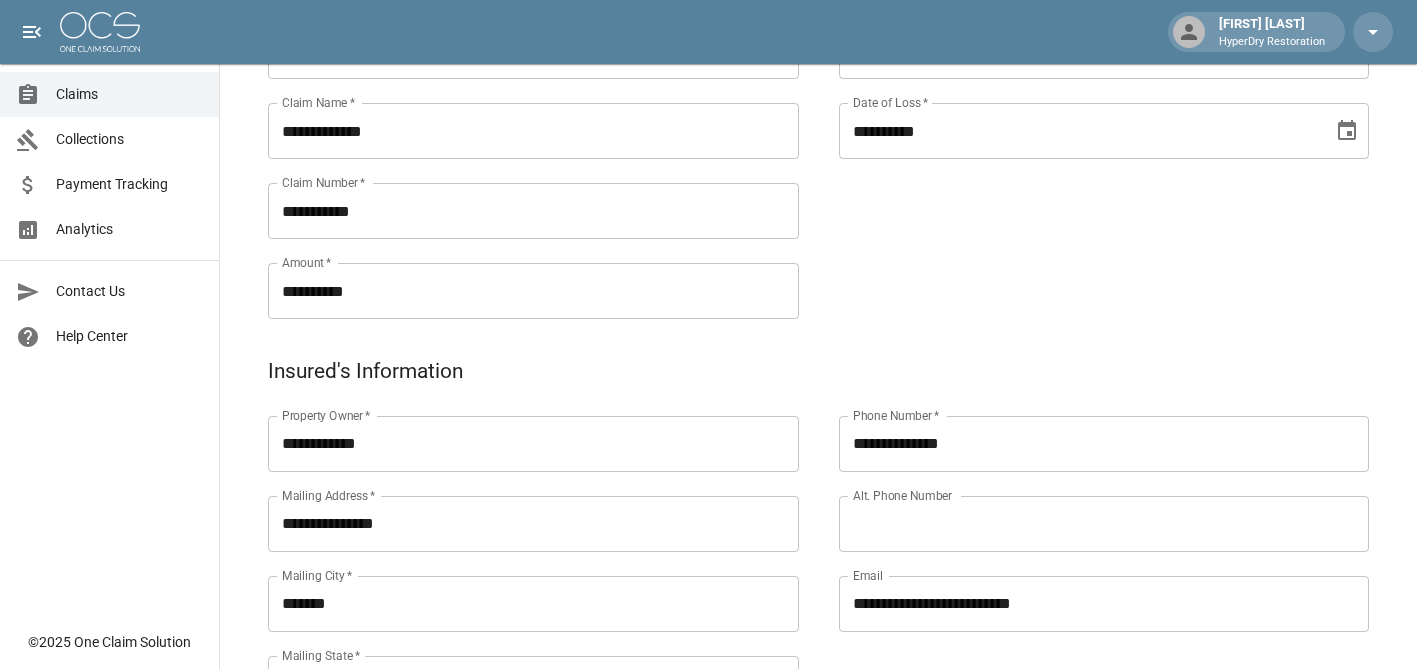 scroll, scrollTop: 233, scrollLeft: 0, axis: vertical 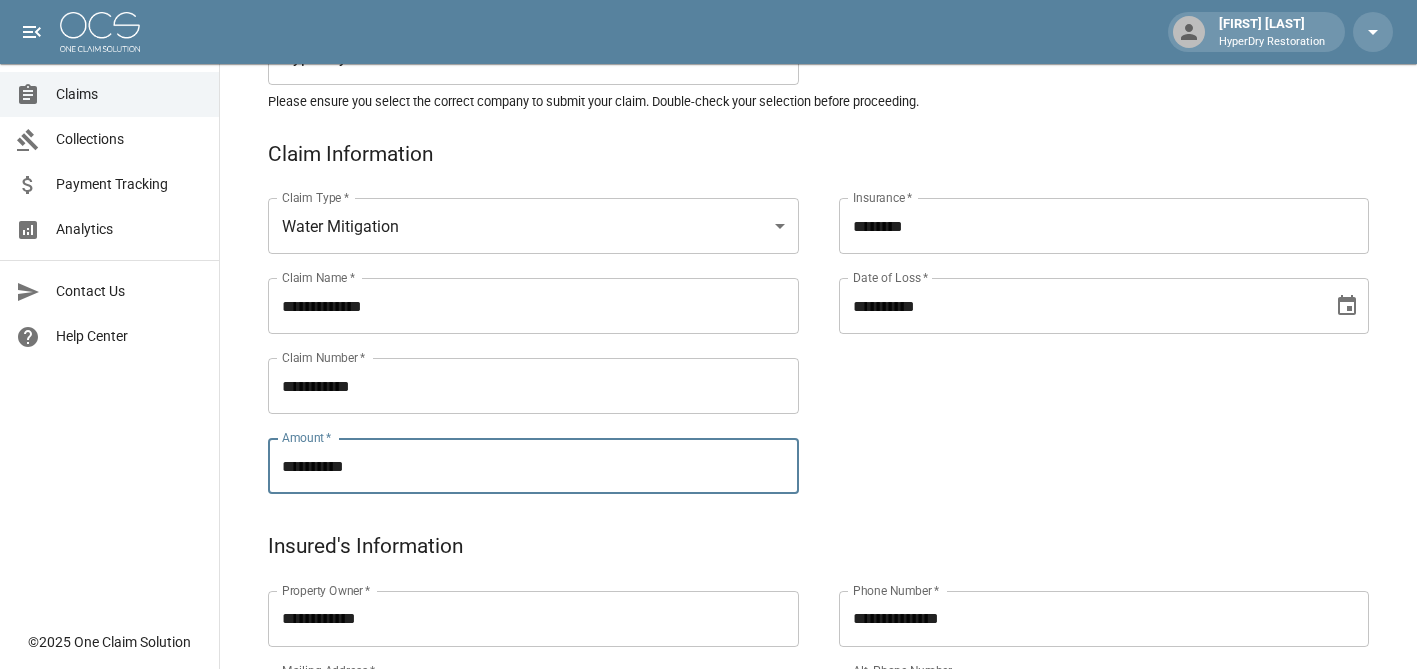 drag, startPoint x: 401, startPoint y: 475, endPoint x: 235, endPoint y: 463, distance: 166.43317 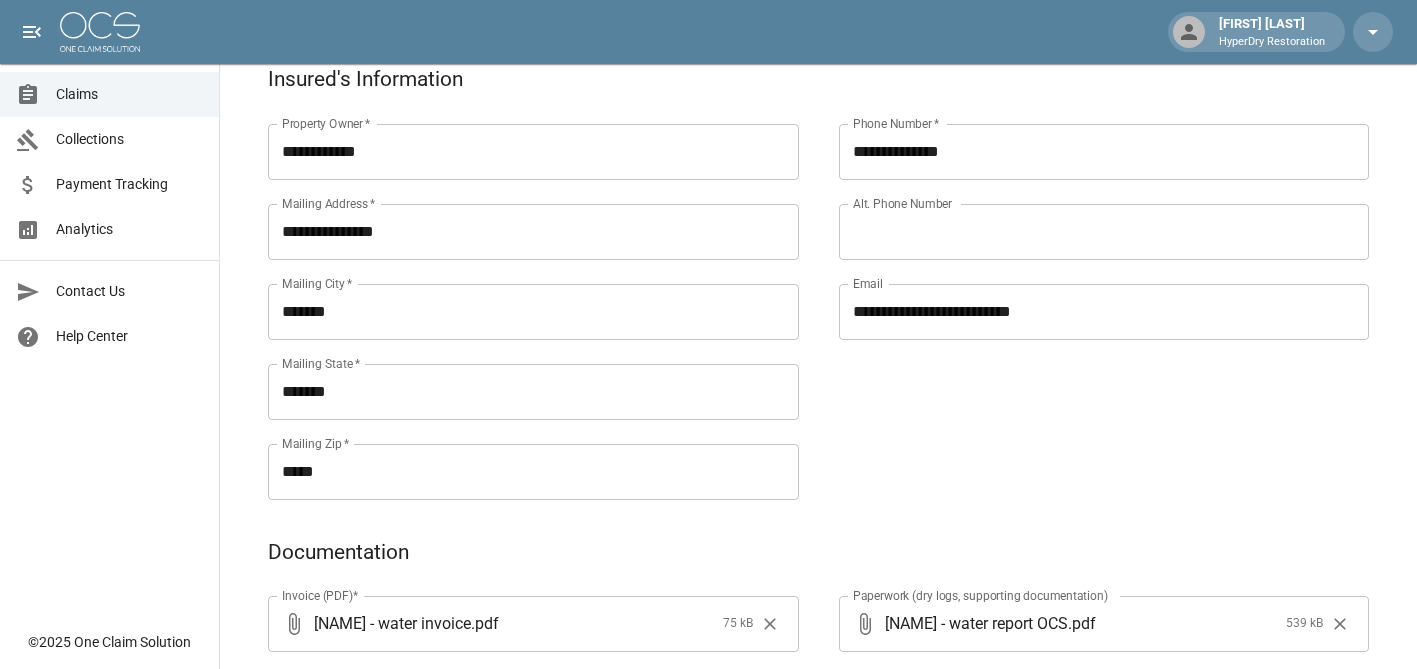 scroll, scrollTop: 1166, scrollLeft: 0, axis: vertical 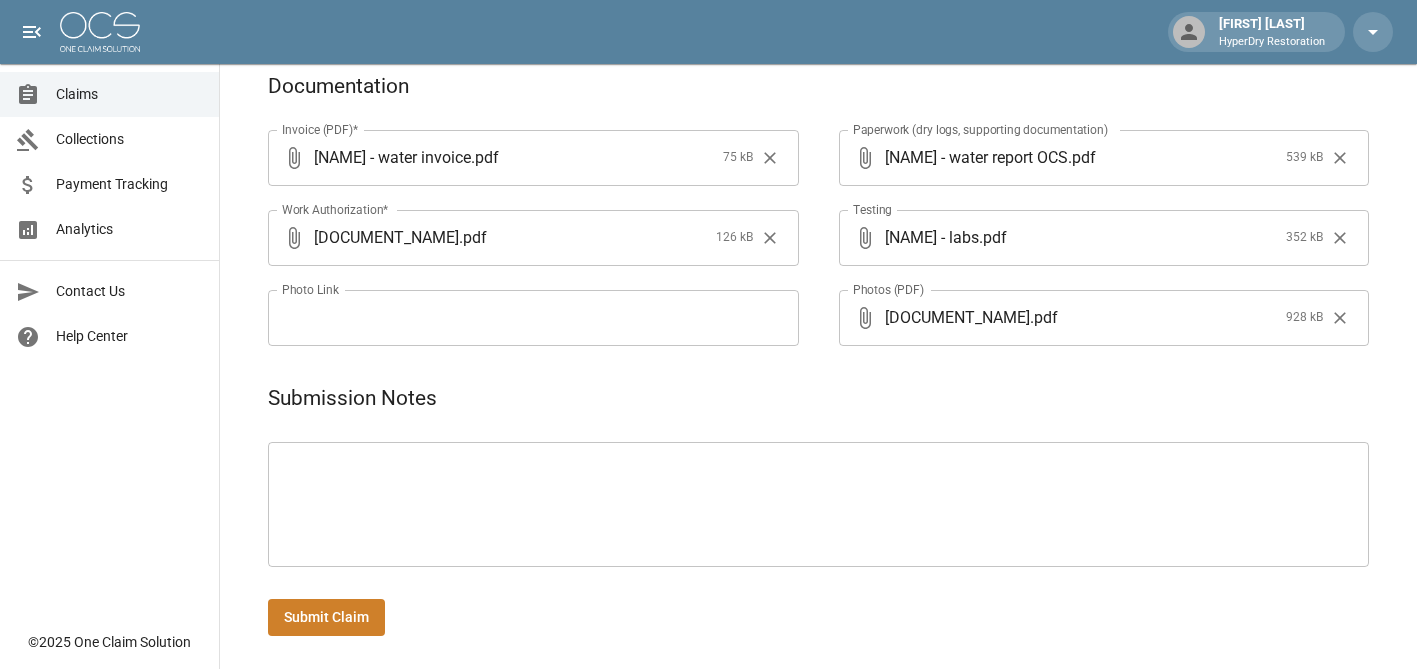click on "Submit Claim" at bounding box center (326, 617) 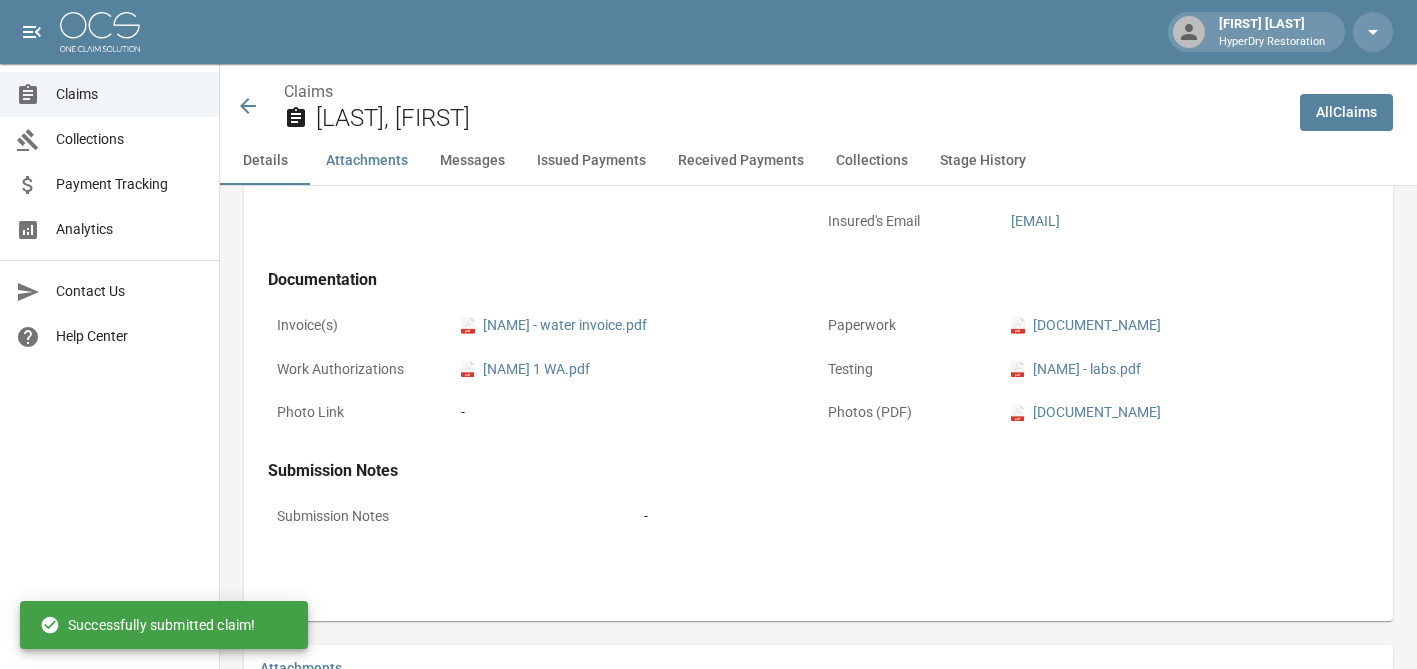 scroll, scrollTop: 1166, scrollLeft: 0, axis: vertical 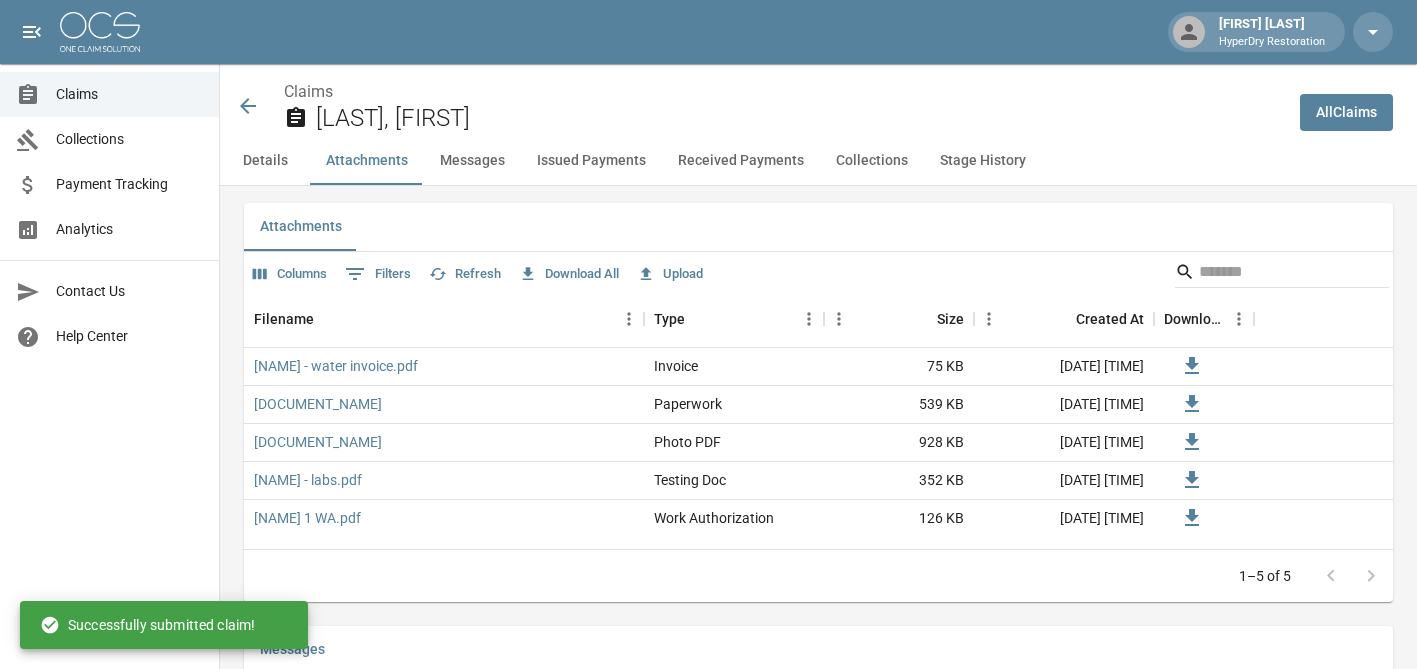 click on "Claims" at bounding box center [129, 94] 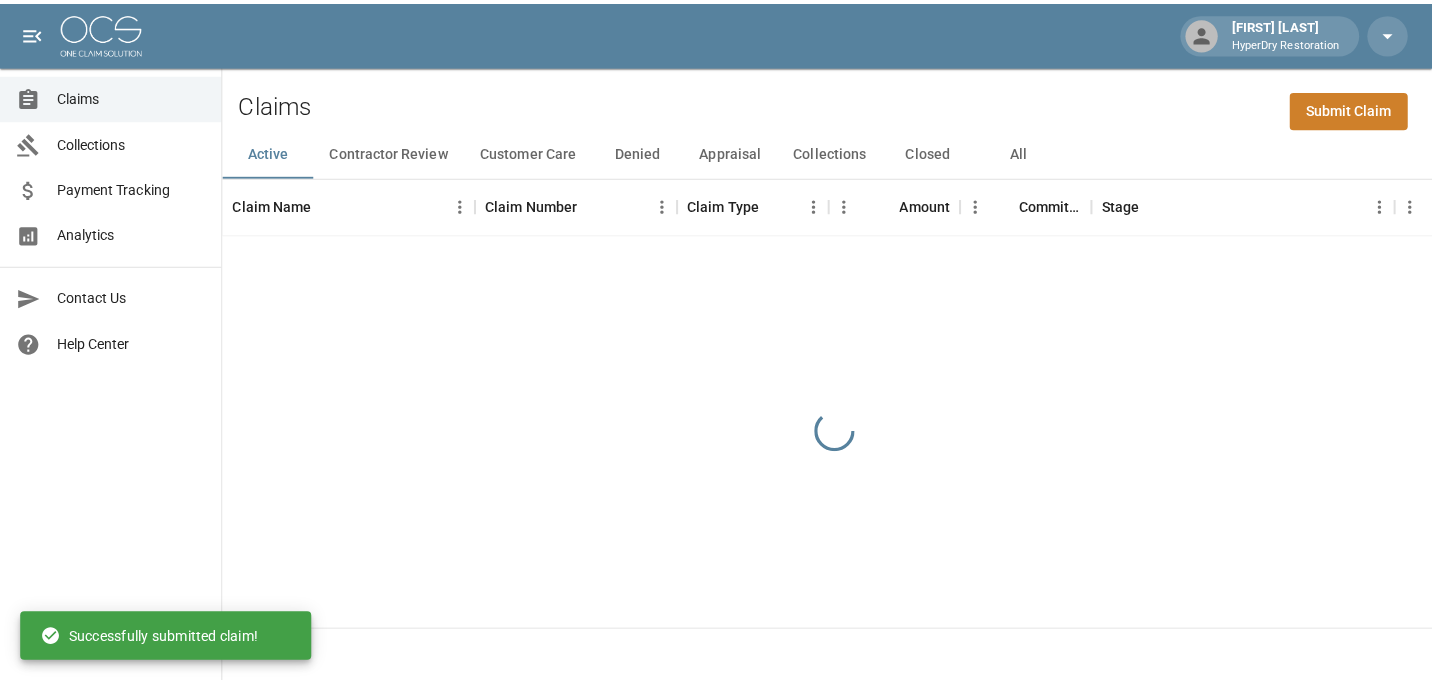 scroll, scrollTop: 0, scrollLeft: 0, axis: both 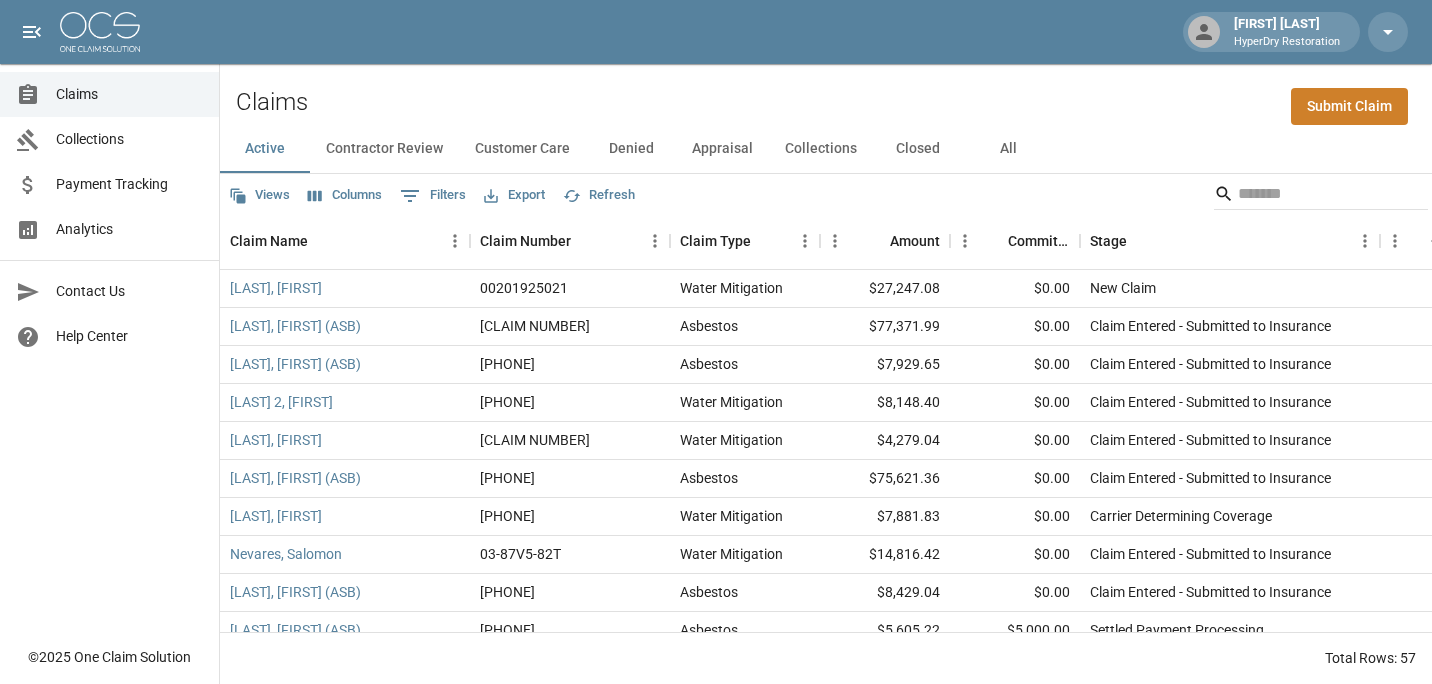 click on "Closed" at bounding box center (918, 149) 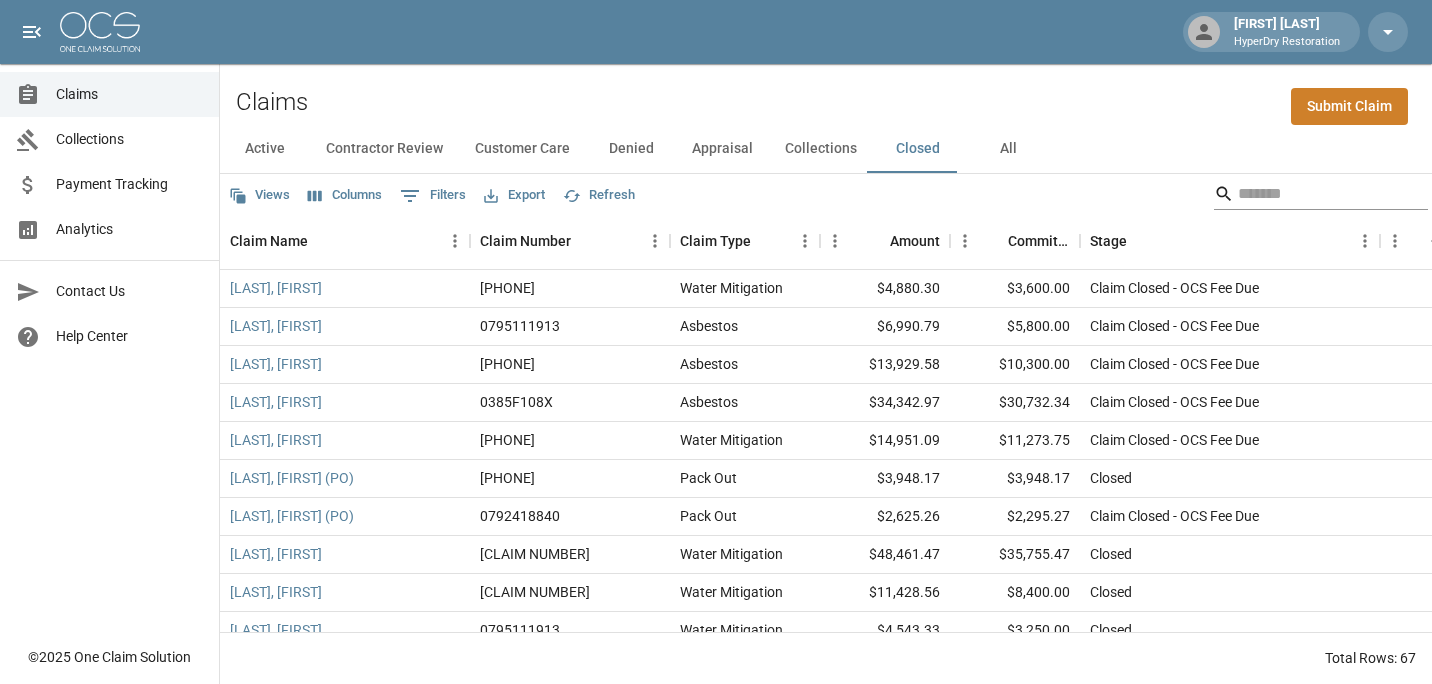 click at bounding box center [1318, 194] 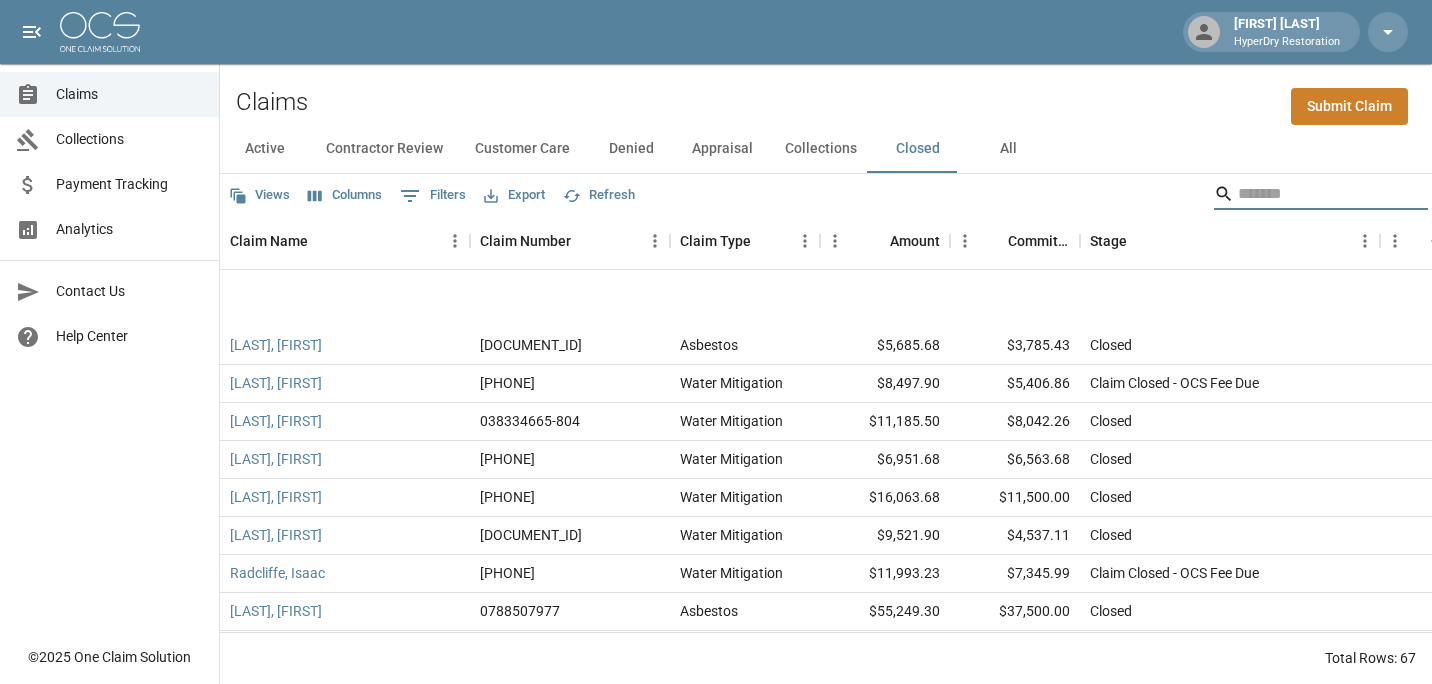 scroll, scrollTop: 0, scrollLeft: 0, axis: both 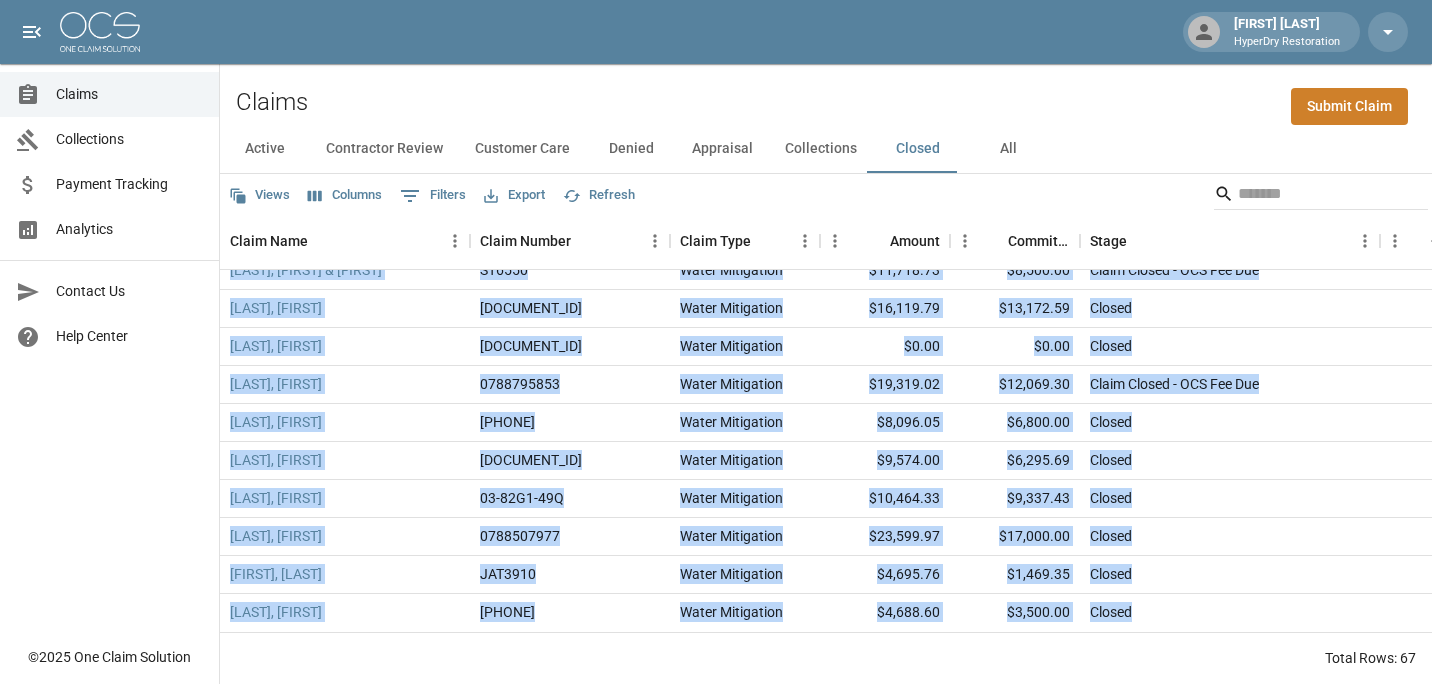 drag, startPoint x: 361, startPoint y: 274, endPoint x: 1123, endPoint y: 593, distance: 826.07806 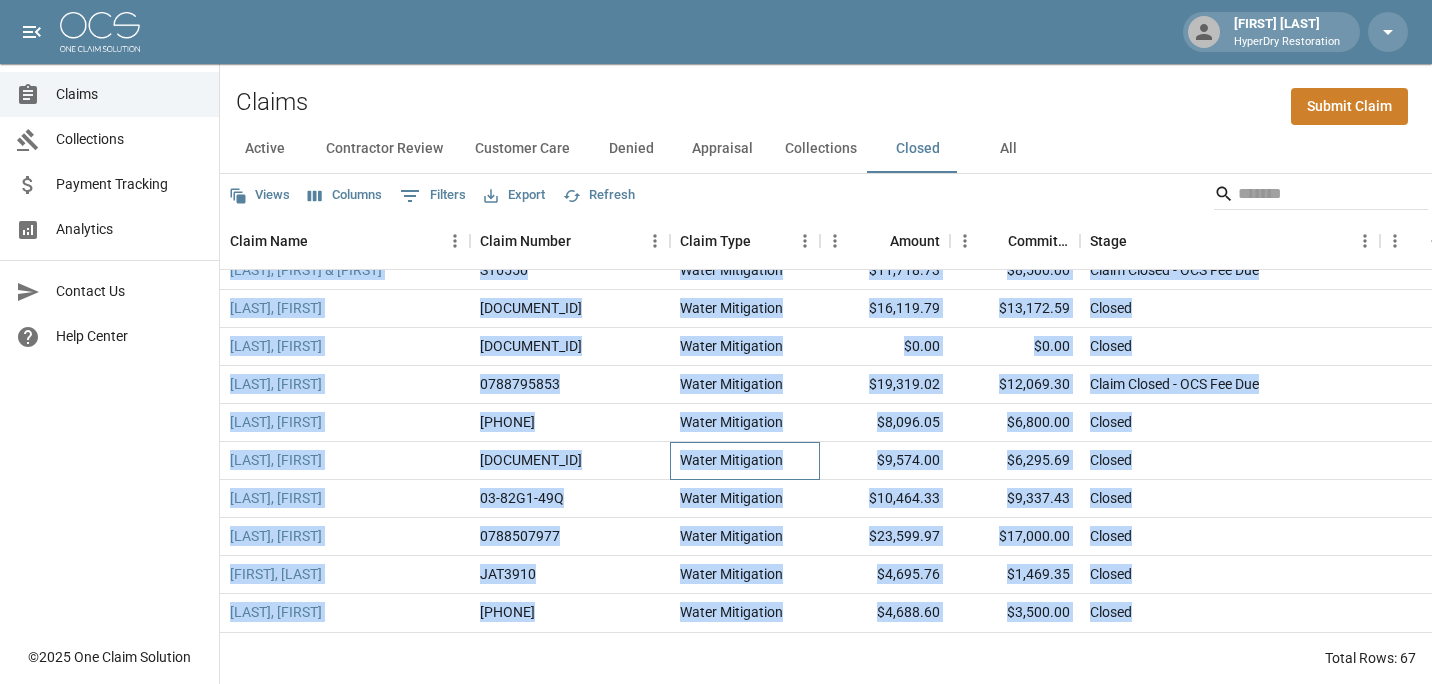 copy on "[LAST], [FIRST] [PHONE] [DOCUMENT_ID] [DATE] [TIME] [LAST], [FIRST] [DOCUMENT_ID] [DATE] [TIME] [LAST], [FIRST] [DOCUMENT_ID] [DATE] [TIME] [LAST], [FIRST] [PHONE] [DATE] [TIME] [LAST], [FIRST] [DOCUMENT_ID] [DATE] [TIME] [LAST], [FIRST] [DOCUMENT_ID] [DATE] [TIME] [LAST], [FIRST] [DOCUMENT_ID] [DATE] [TIME]" 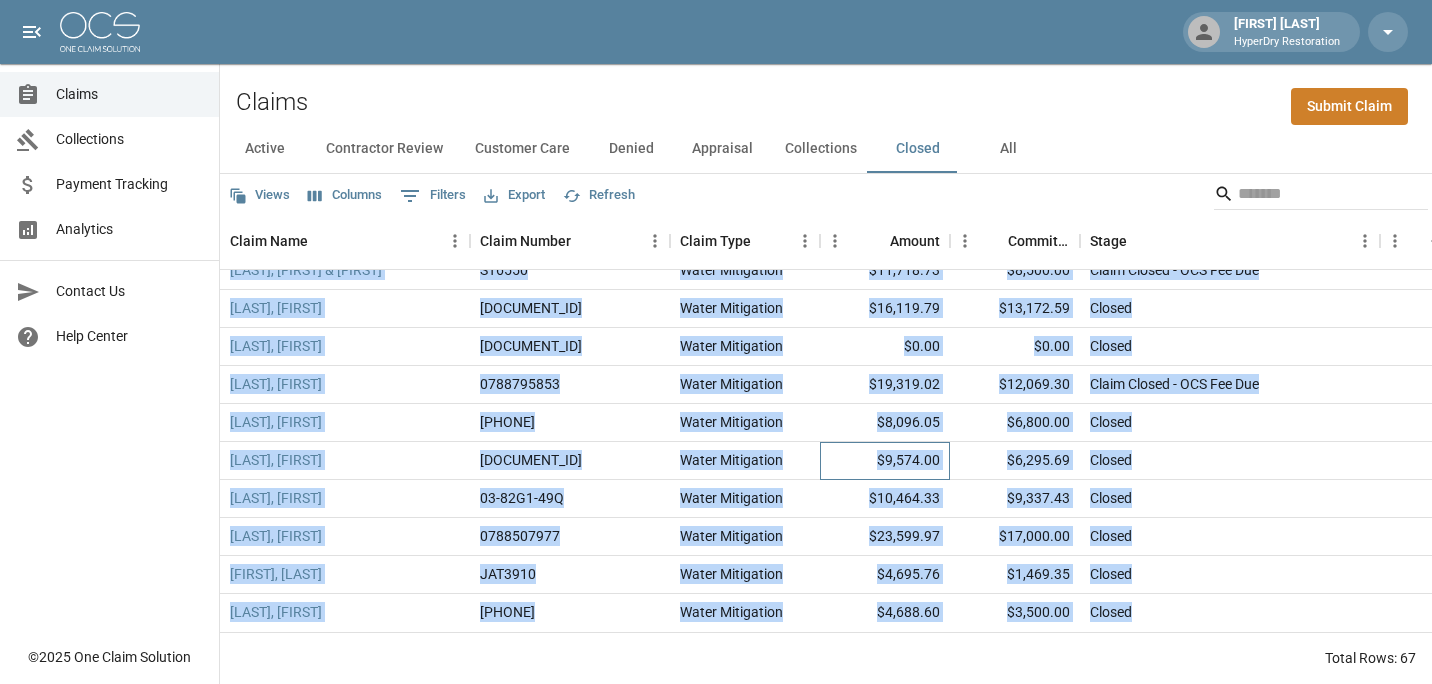 click on "$9,574.00" at bounding box center (885, 461) 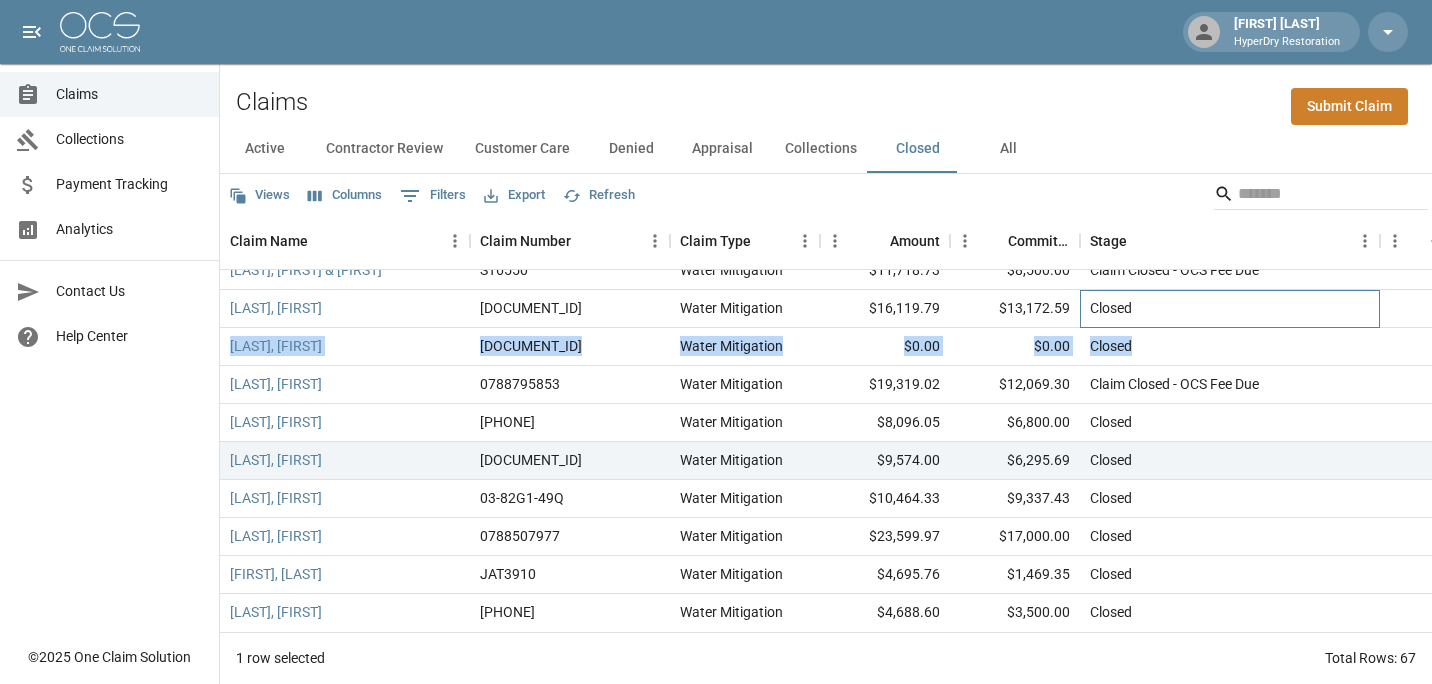 drag, startPoint x: 1180, startPoint y: 283, endPoint x: 1182, endPoint y: 338, distance: 55.03635 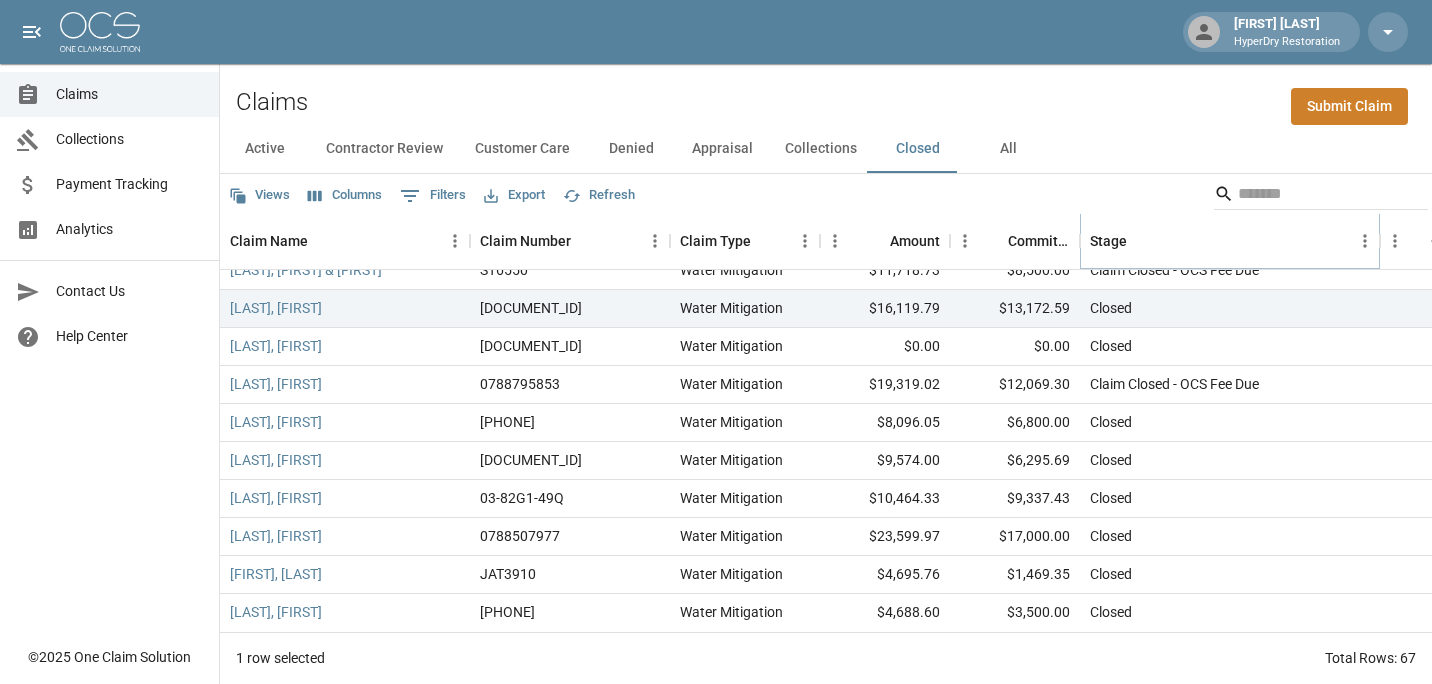 click 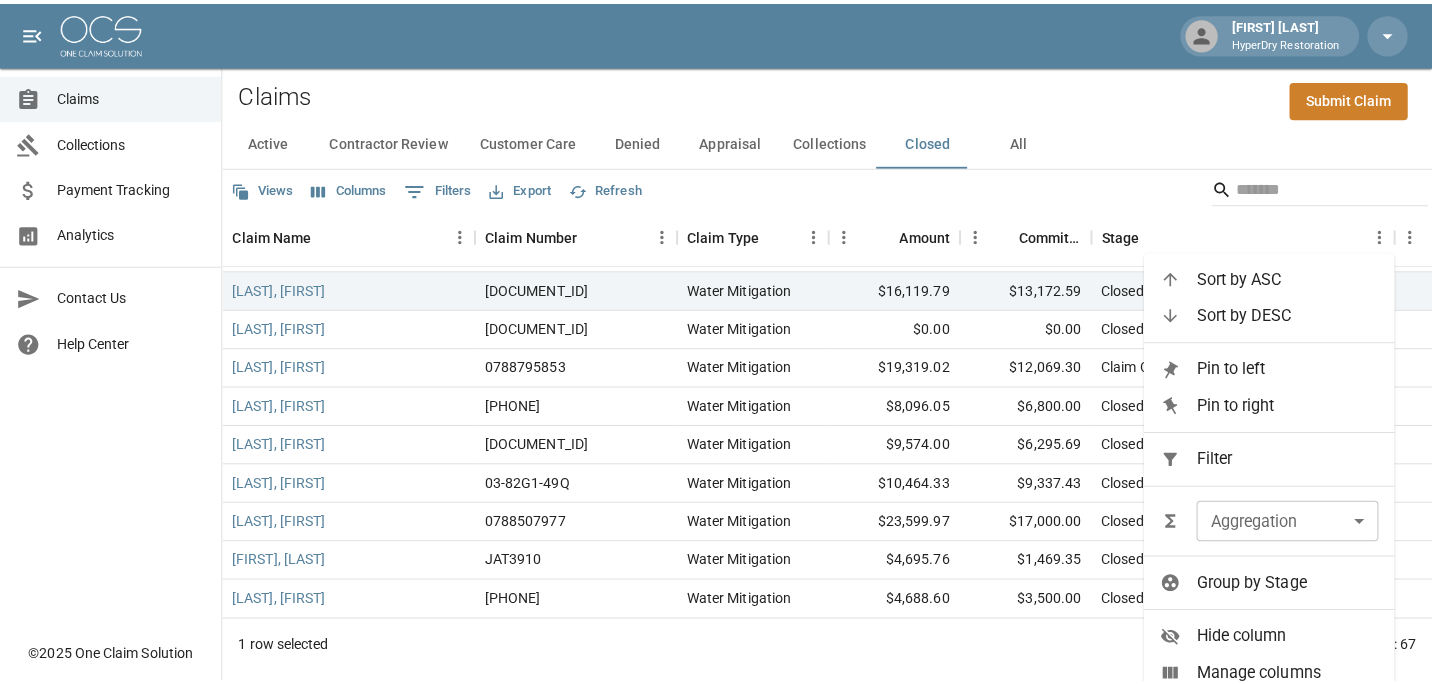 scroll, scrollTop: 0, scrollLeft: 0, axis: both 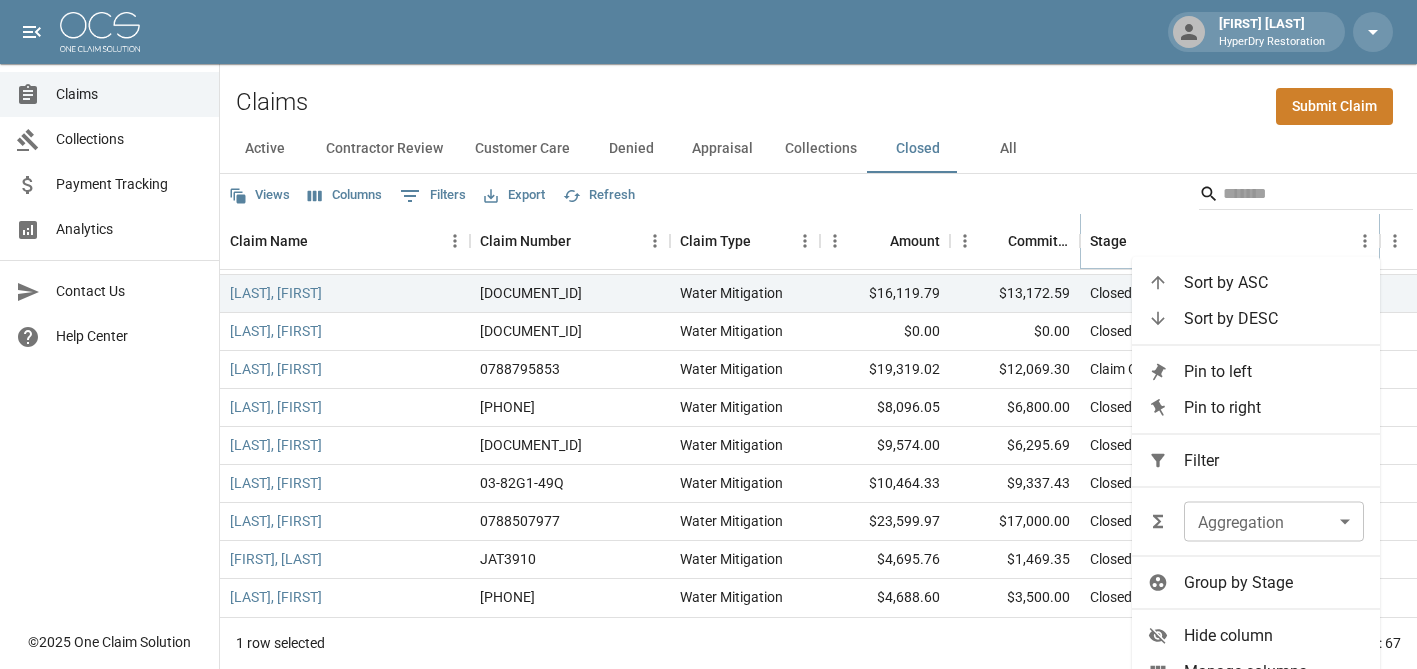 click 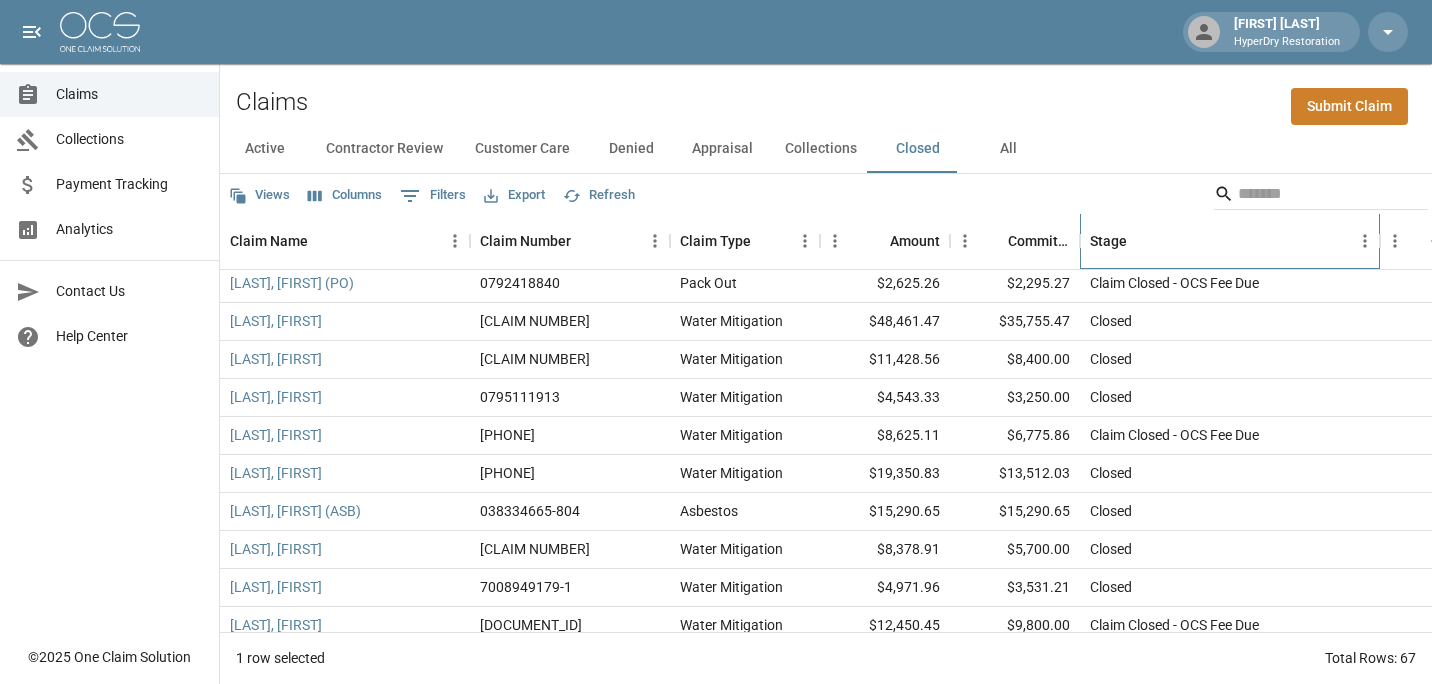 scroll, scrollTop: 0, scrollLeft: 0, axis: both 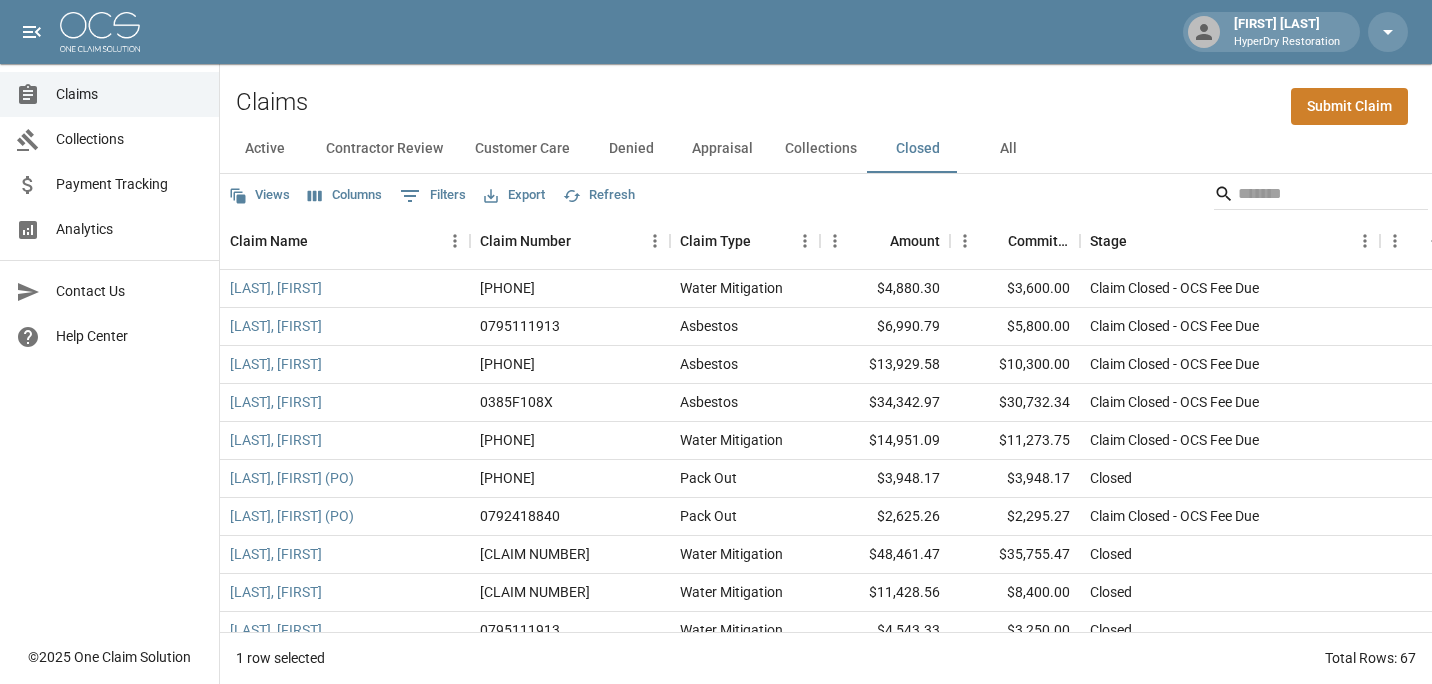 click on "Views Columns 0 Filters Export  Refresh" at bounding box center [826, 194] 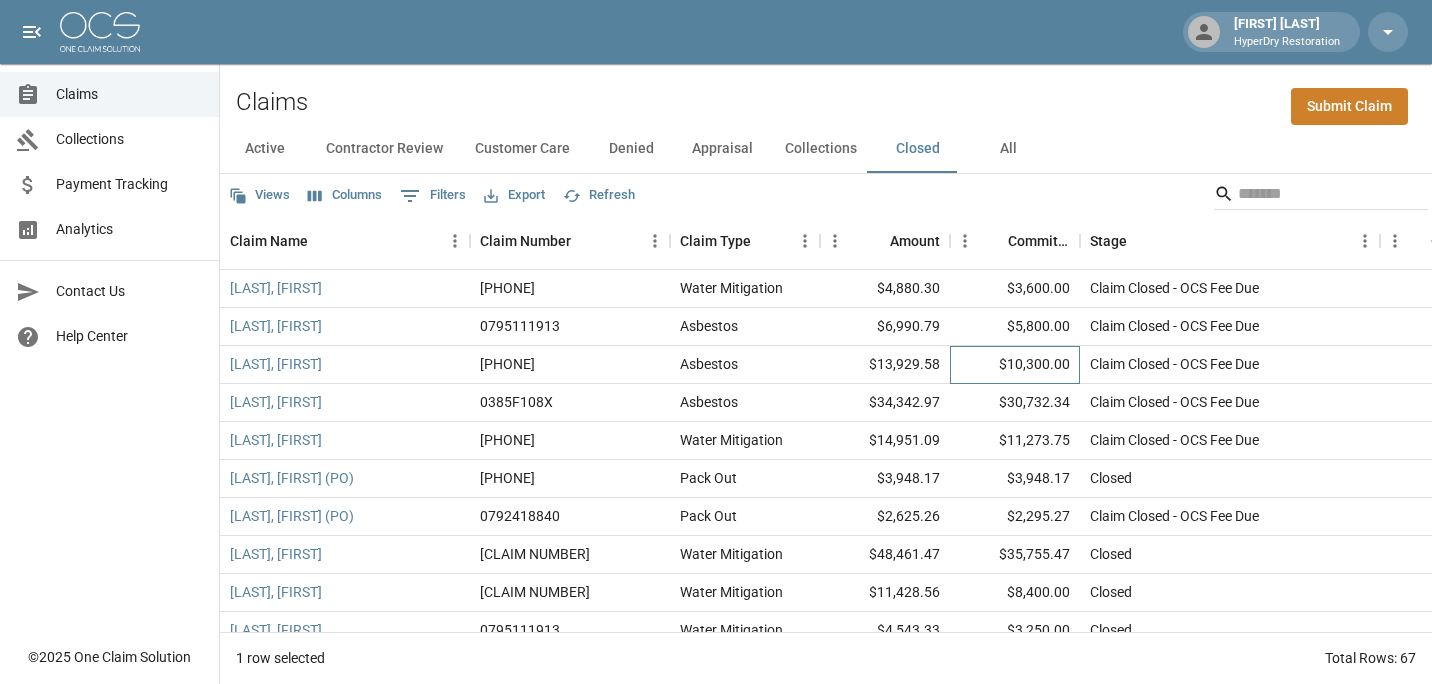 click on "$10,300.00" at bounding box center (1015, 365) 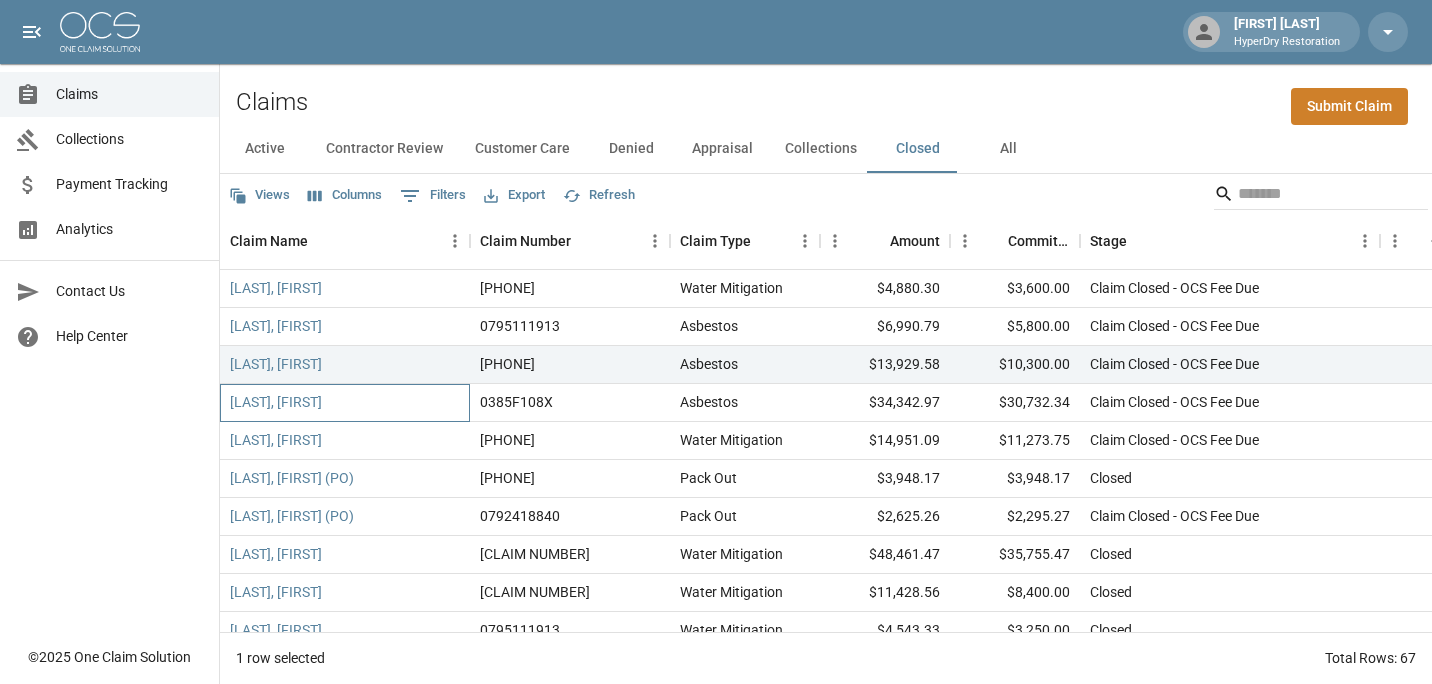click on "[LAST], [FIRST]" at bounding box center (345, 403) 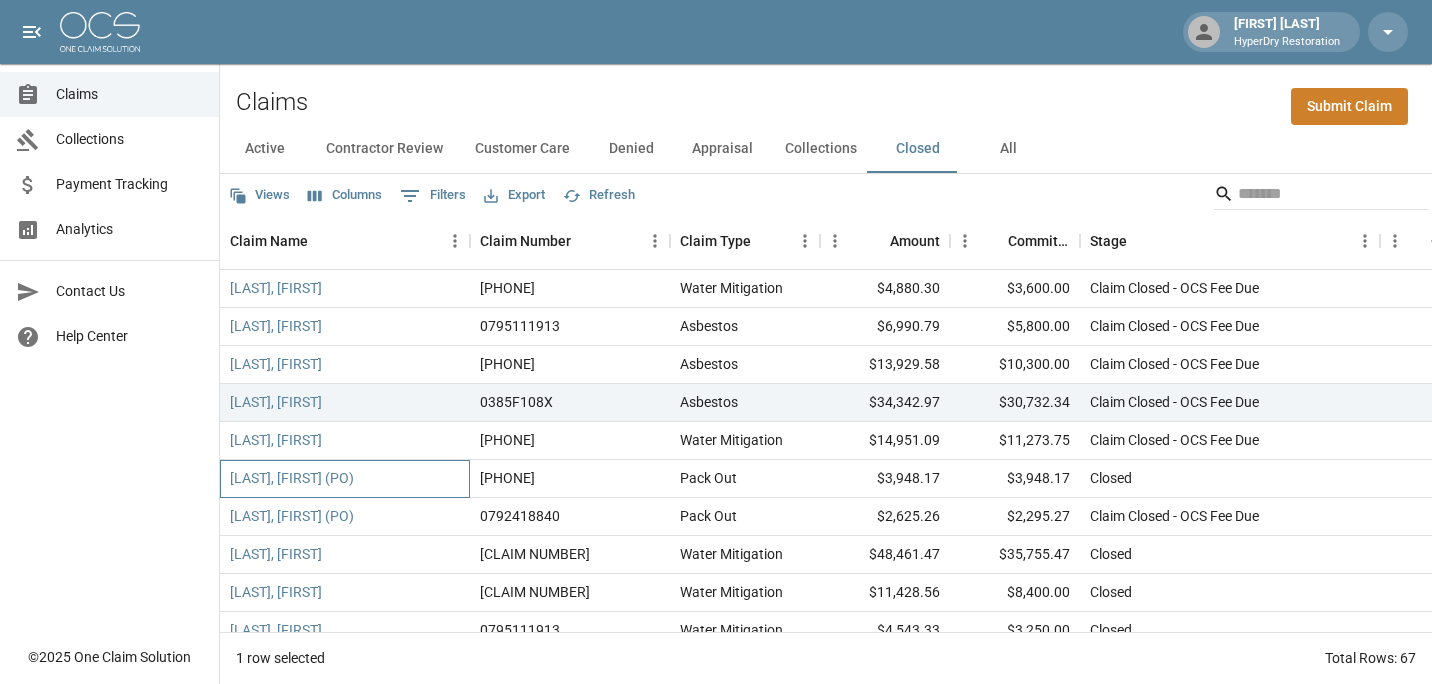 click on "[LAST], [FIRST] (PO)" at bounding box center [345, 479] 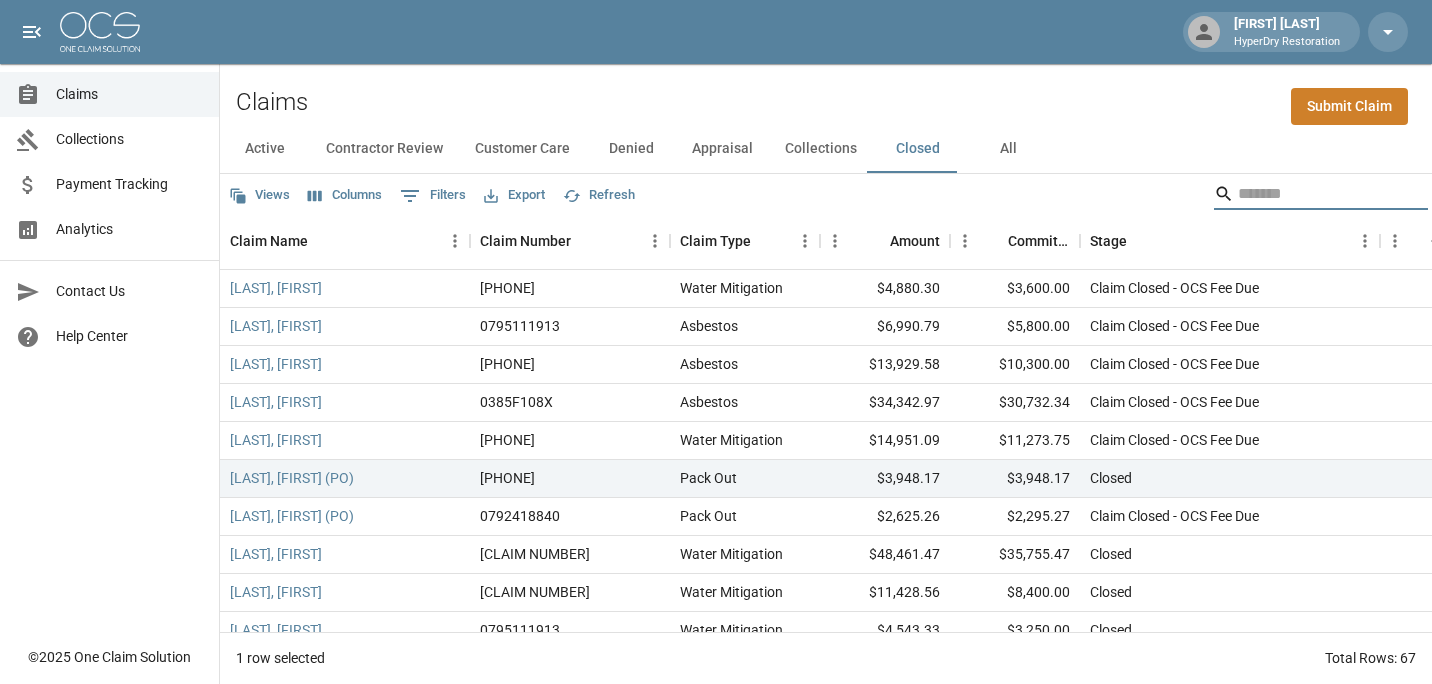 click at bounding box center [1318, 194] 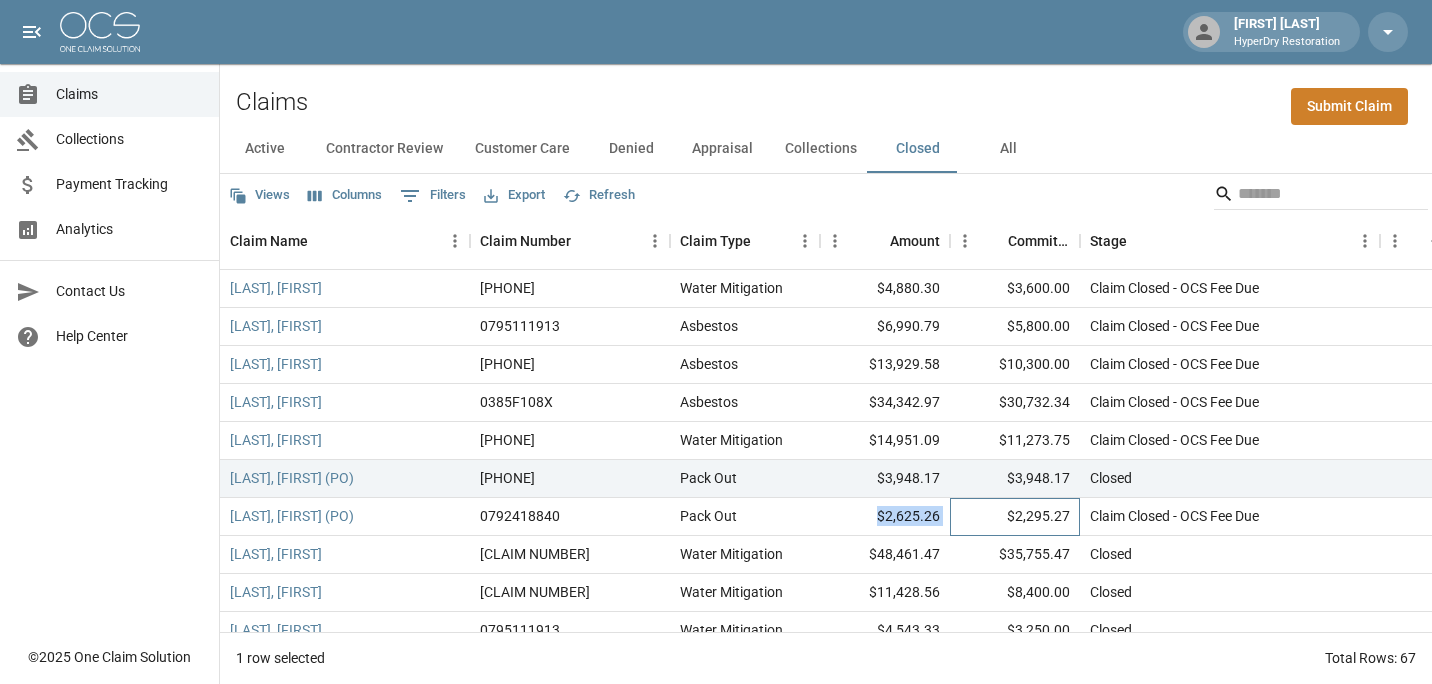 drag, startPoint x: 959, startPoint y: 520, endPoint x: 873, endPoint y: 517, distance: 86.05231 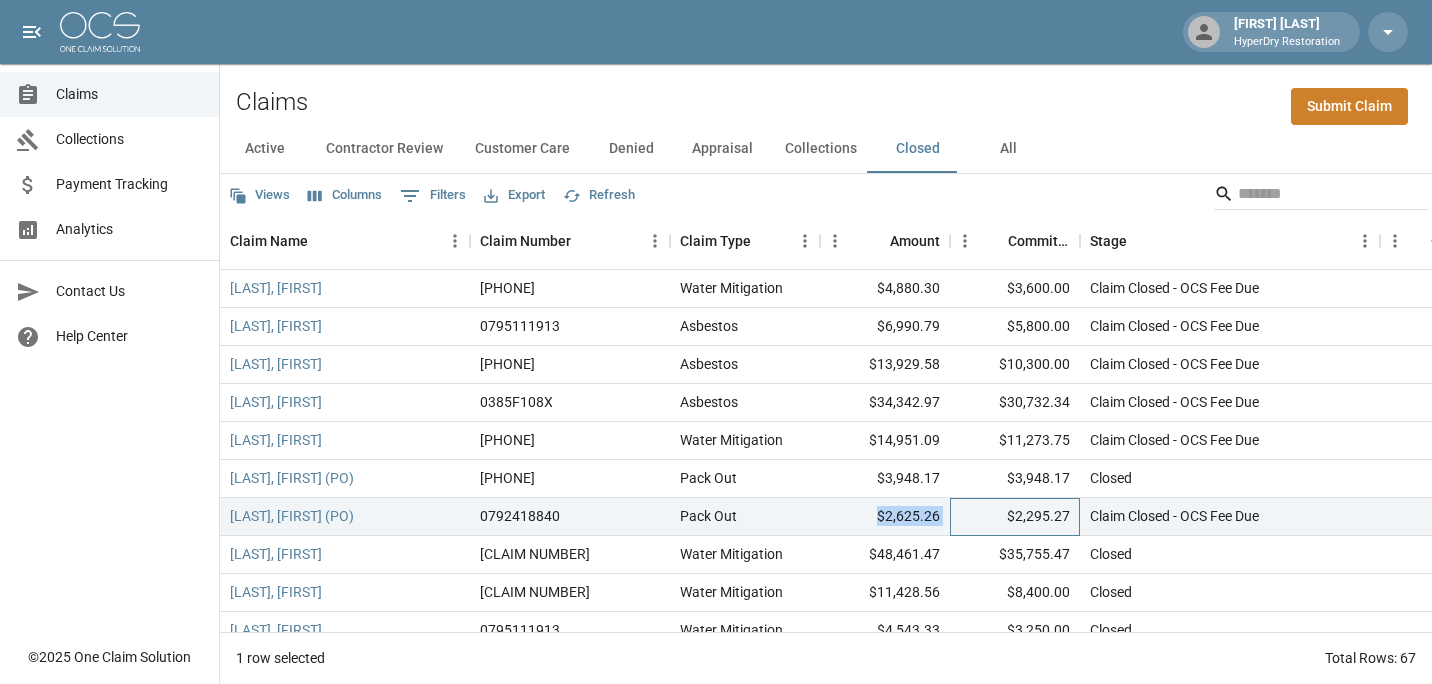 copy on "$2,625.26" 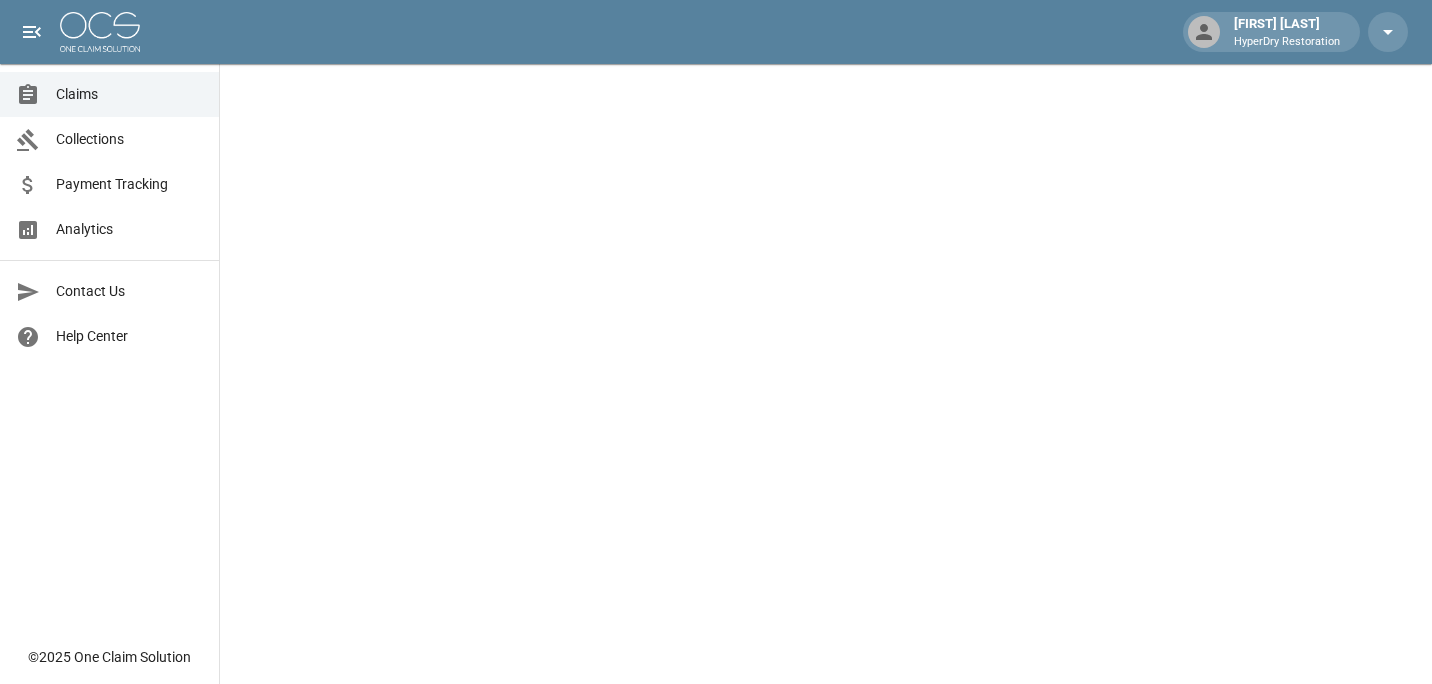 scroll, scrollTop: 0, scrollLeft: 0, axis: both 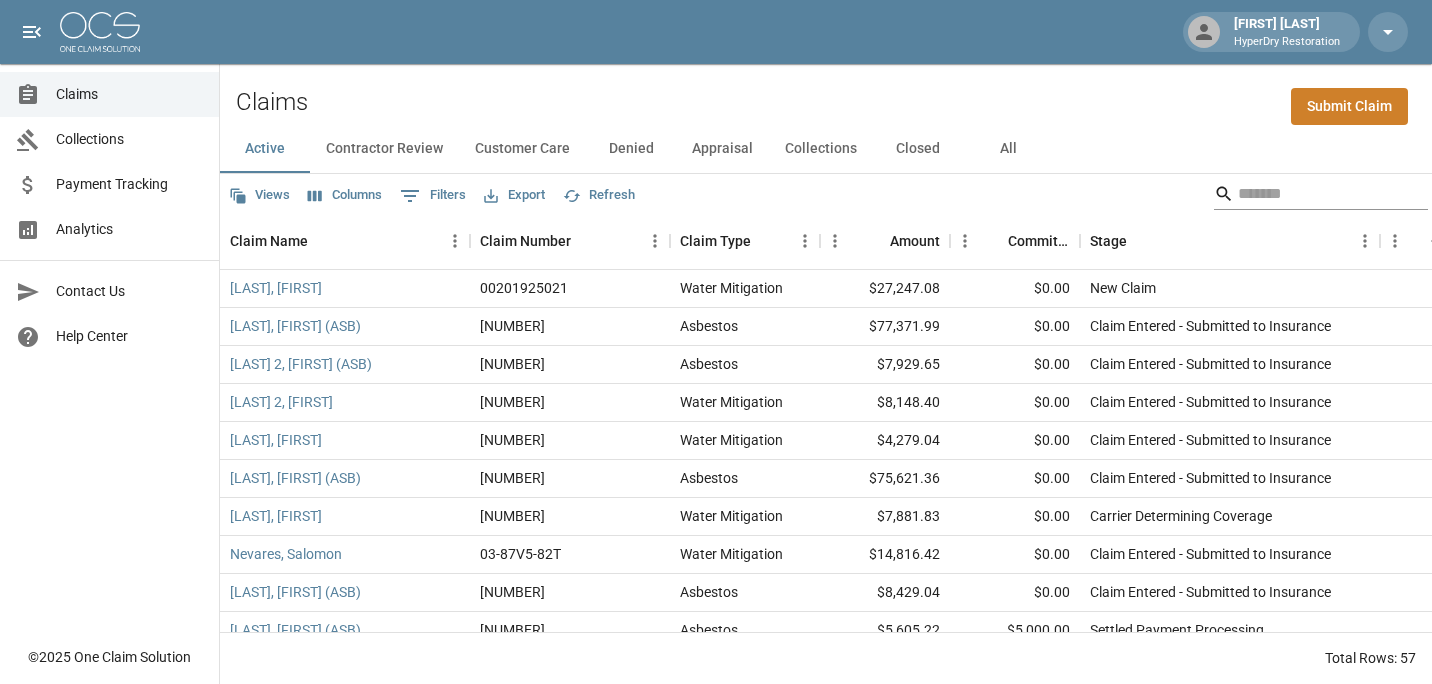 click at bounding box center [1318, 194] 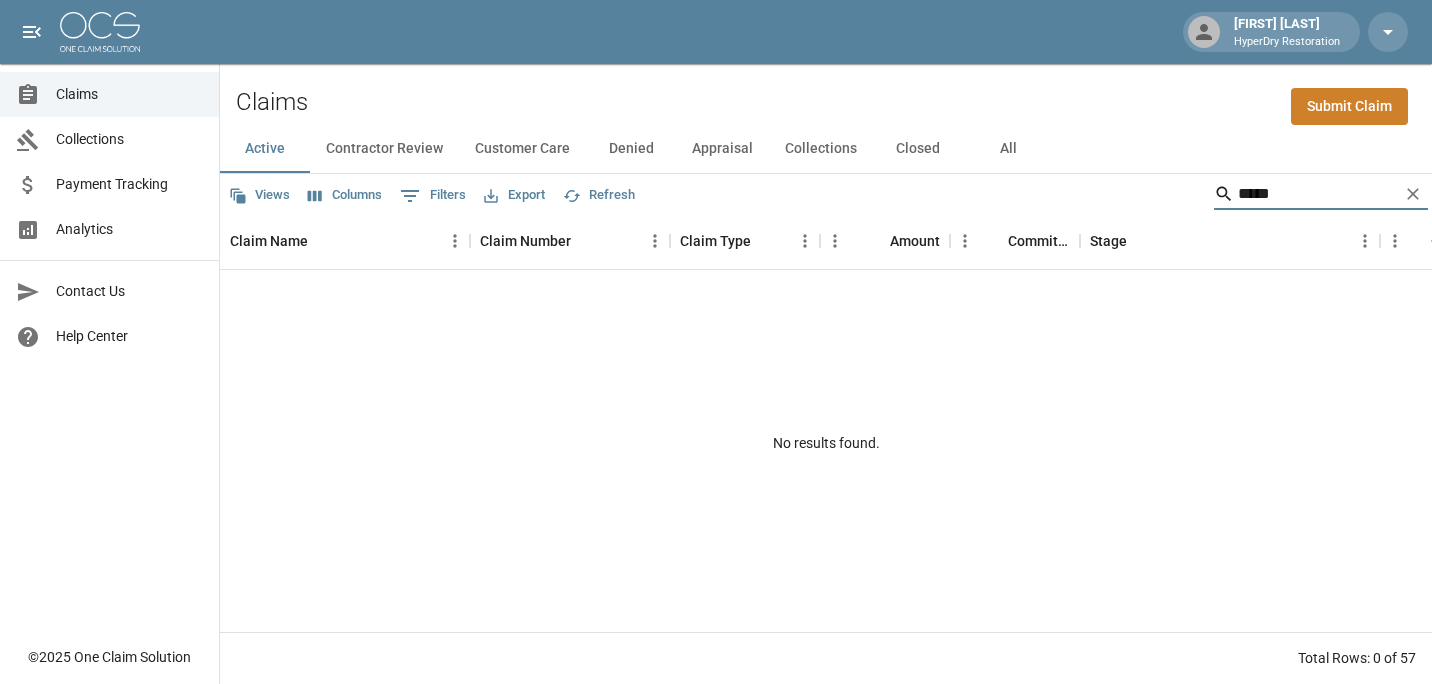 type on "*****" 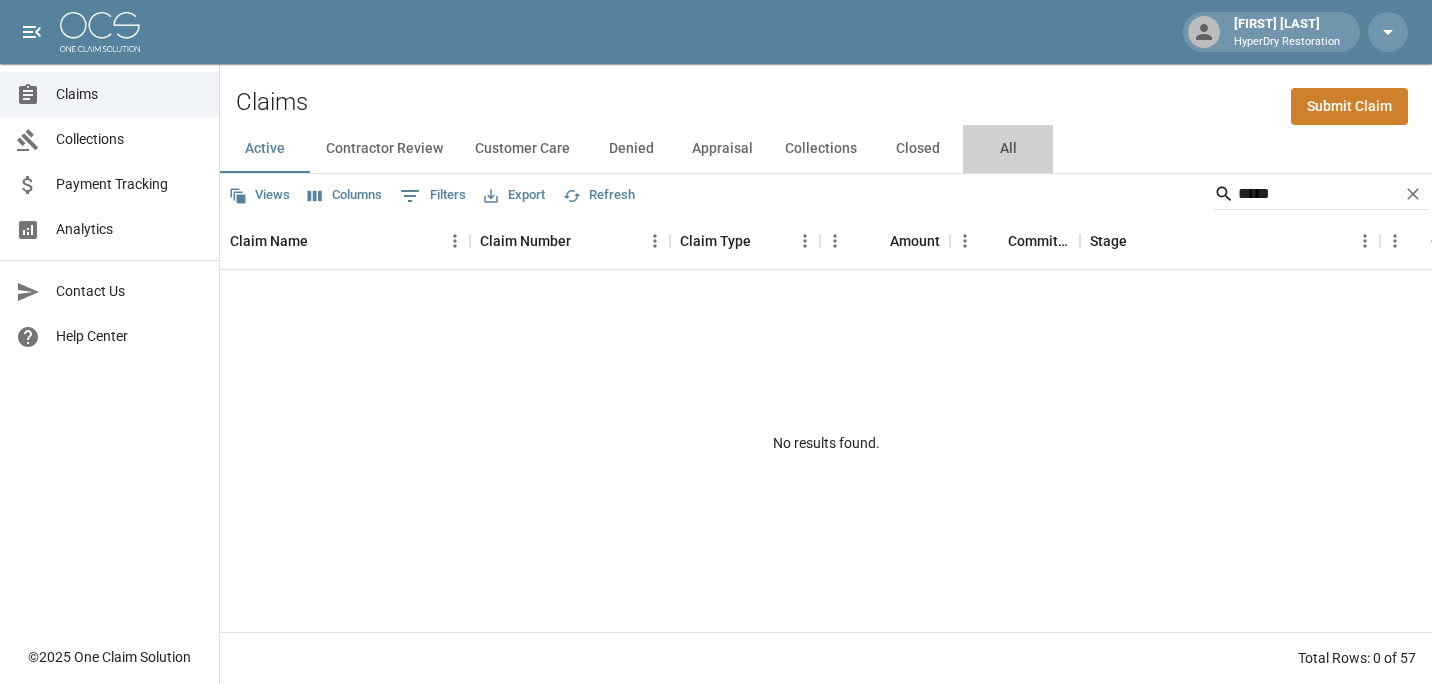 click on "All" at bounding box center (1008, 149) 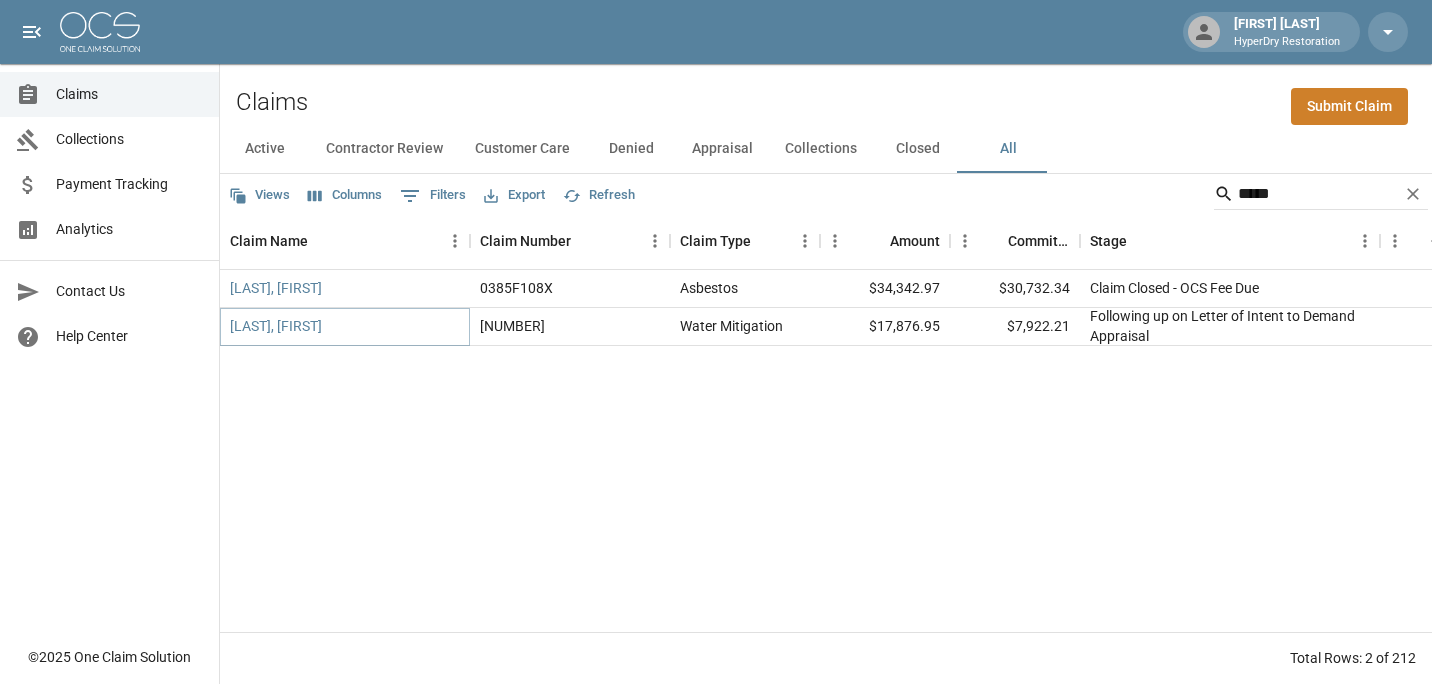 click on "[LAST], [FIRST]" at bounding box center (276, 326) 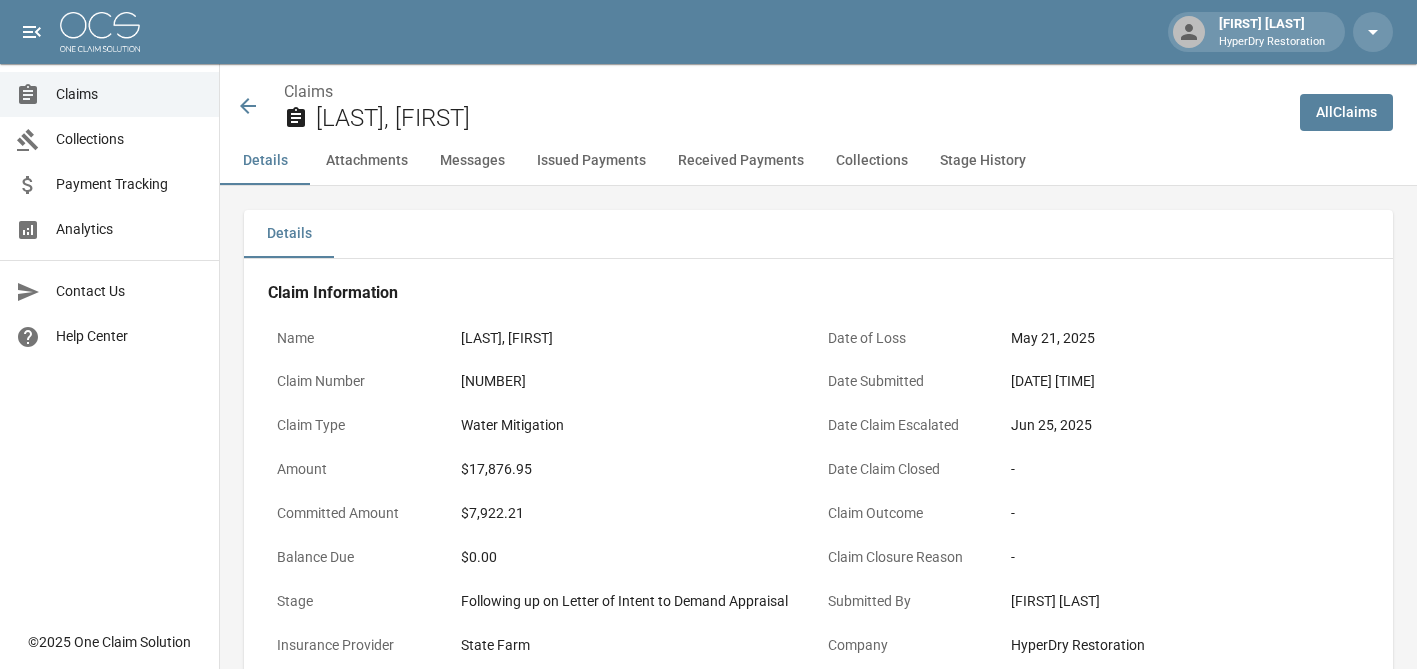 click 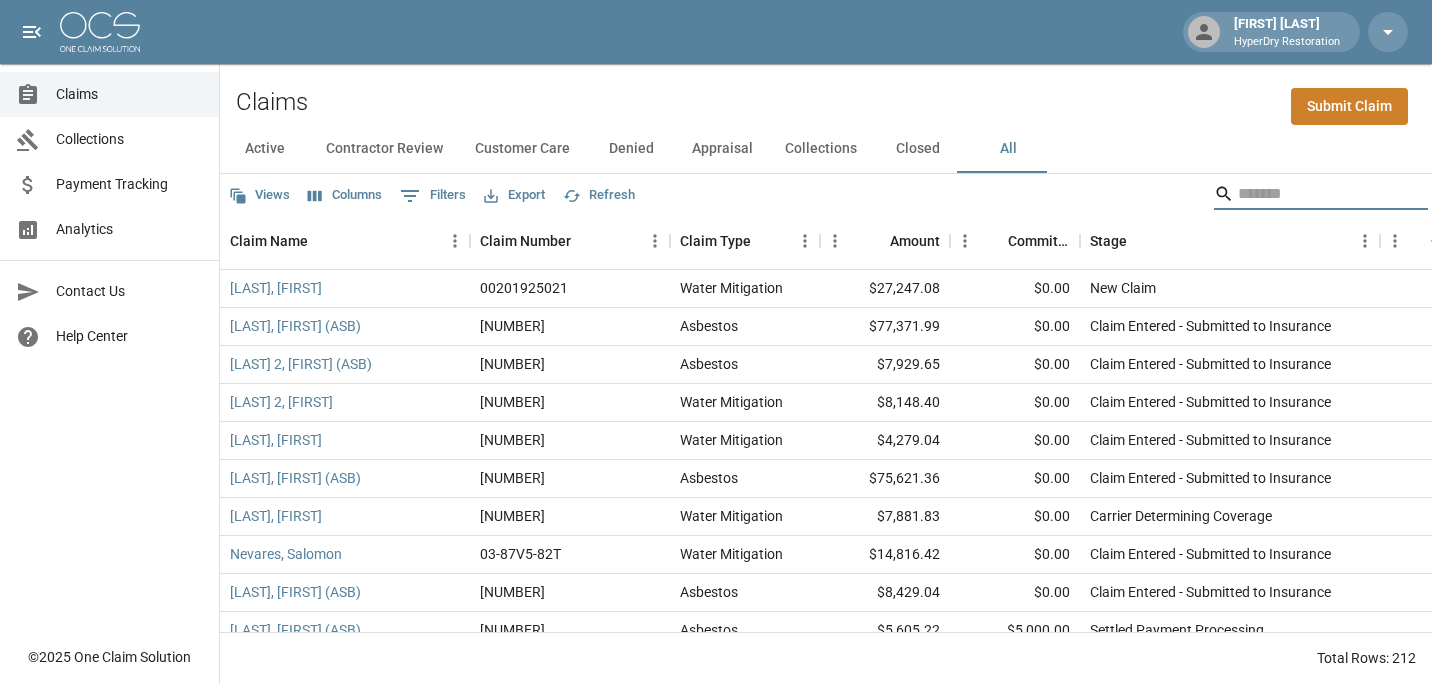 click at bounding box center [1318, 194] 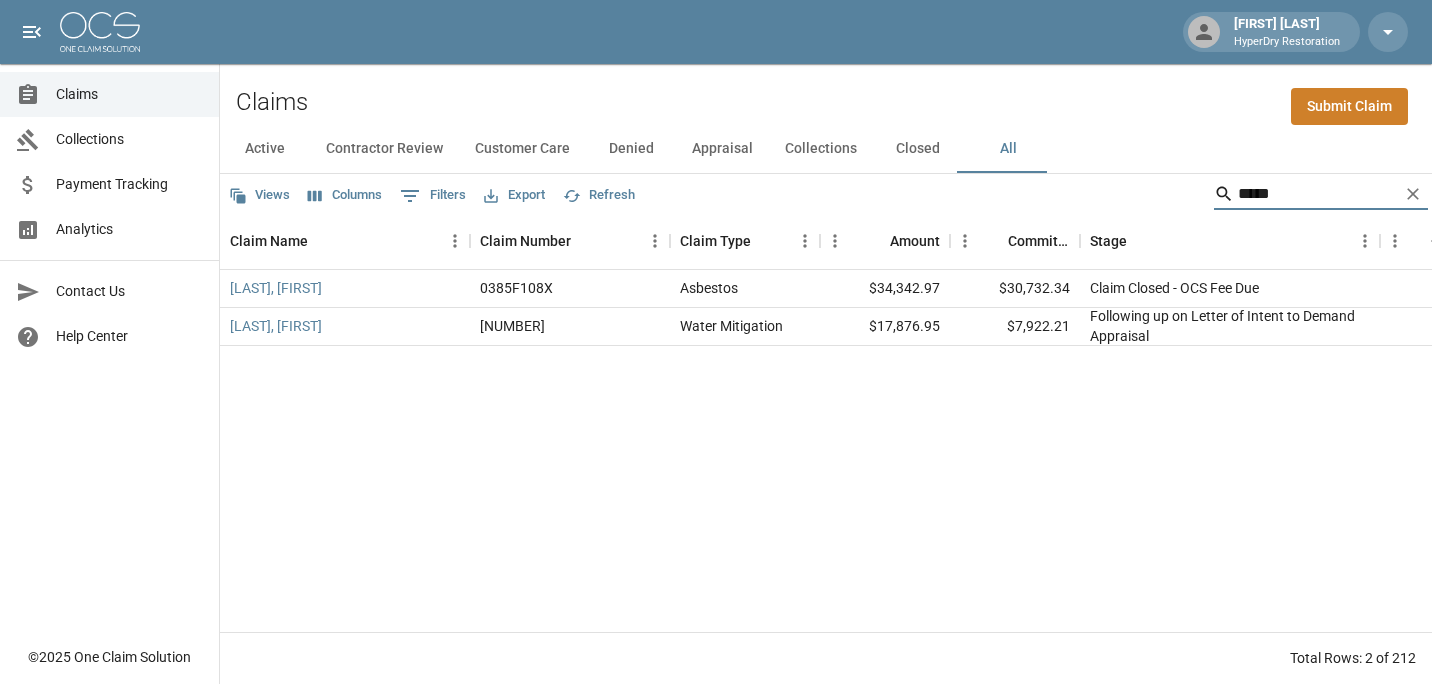 type on "*****" 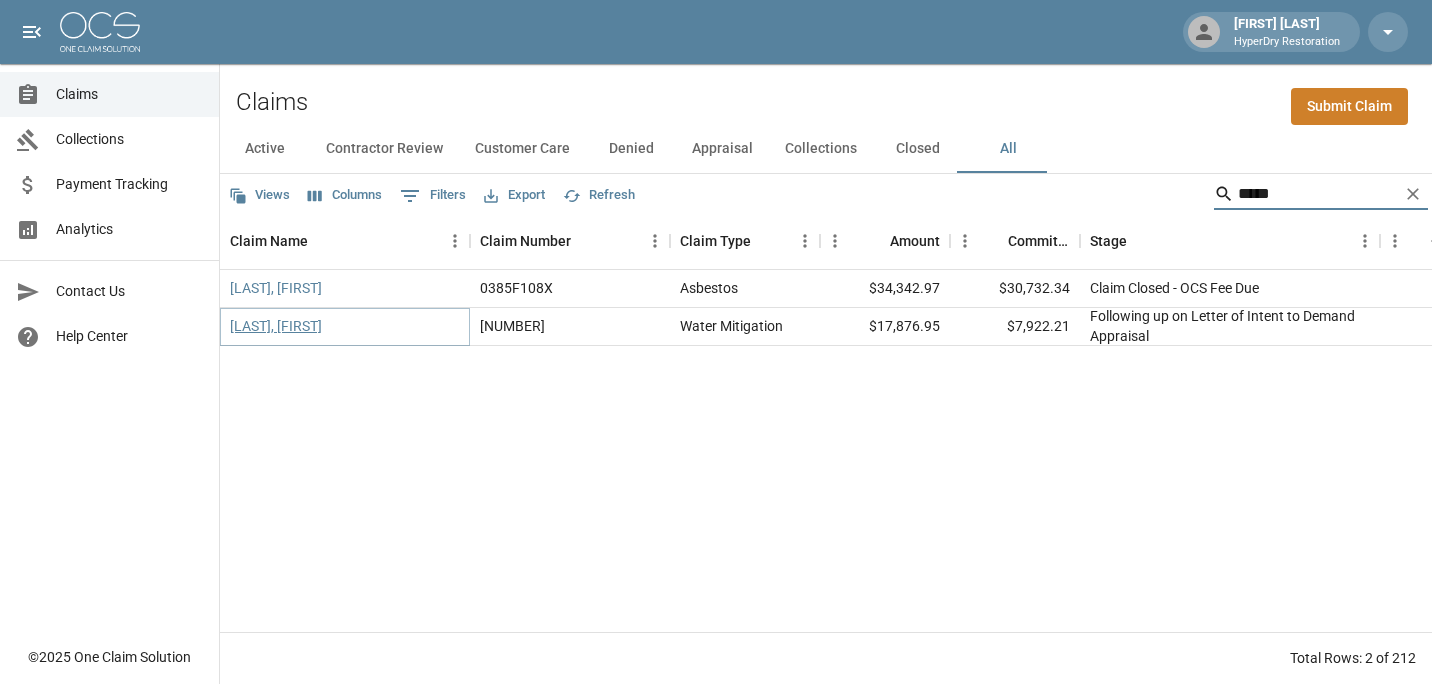 click on "[LAST], [FIRST]" at bounding box center (276, 326) 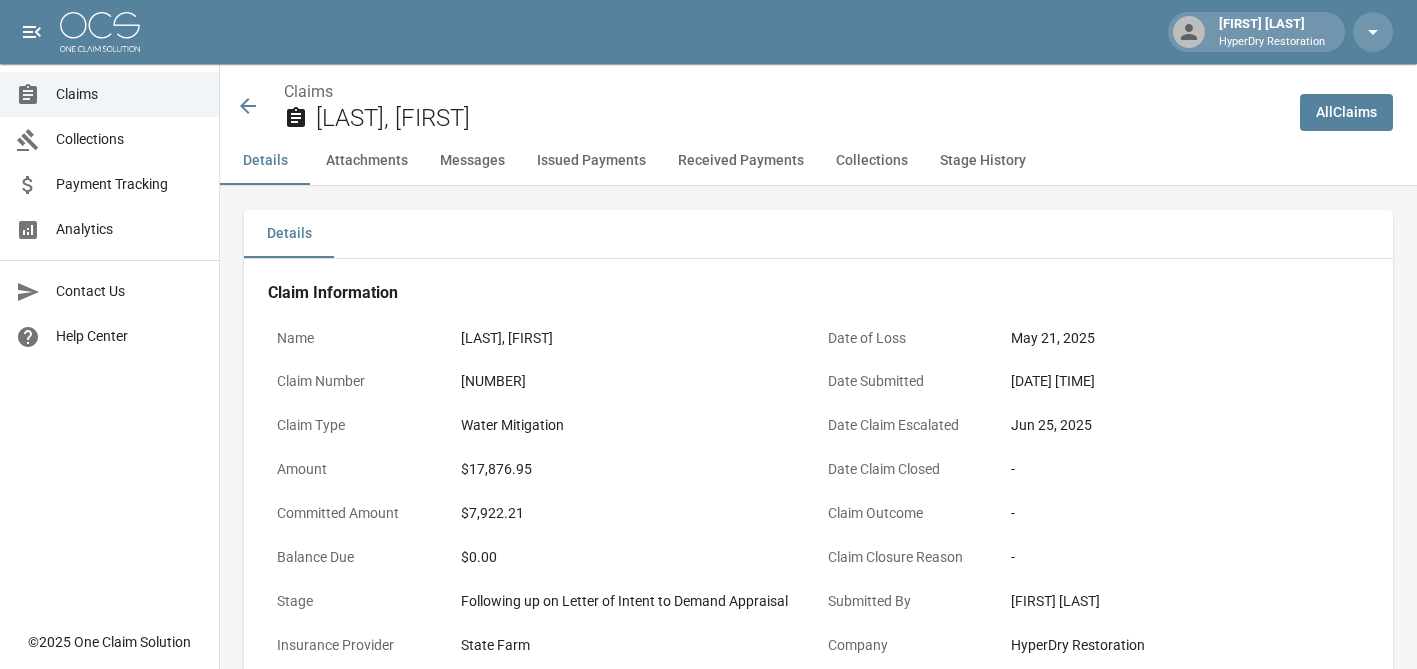click 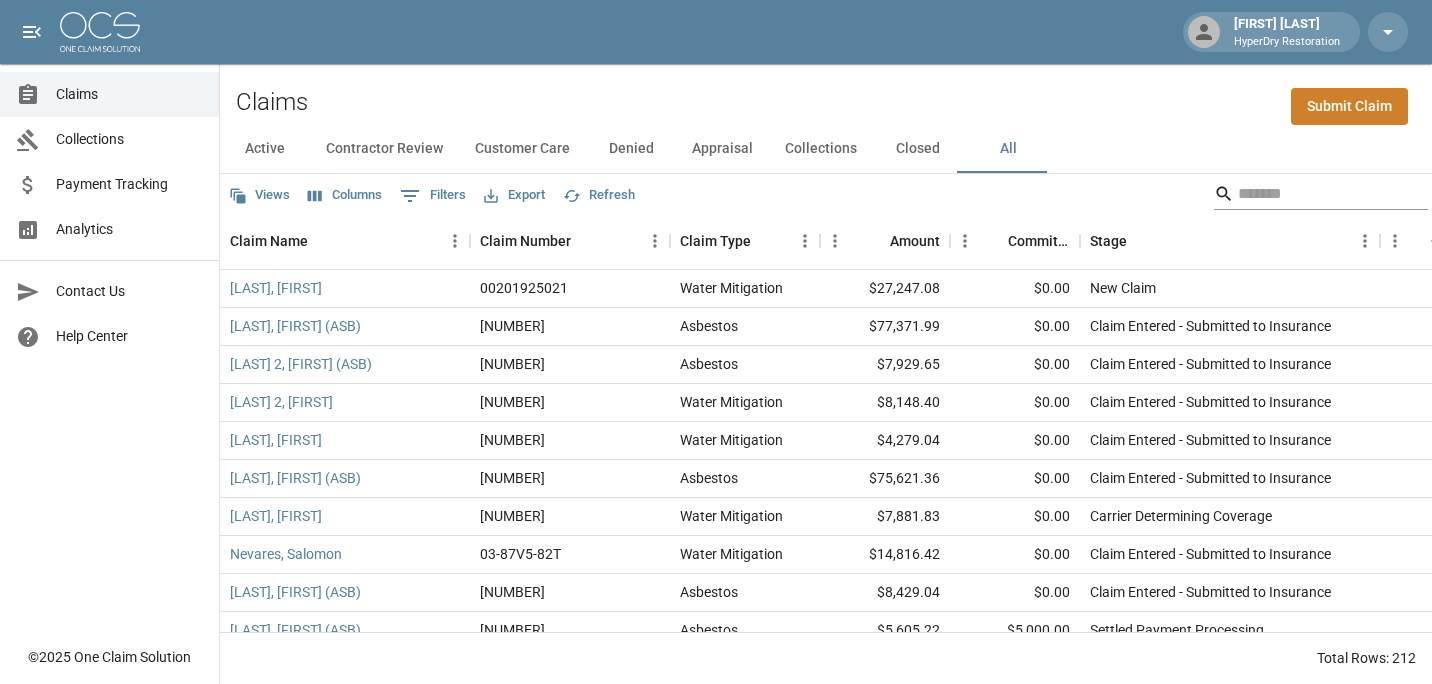 click at bounding box center [1318, 194] 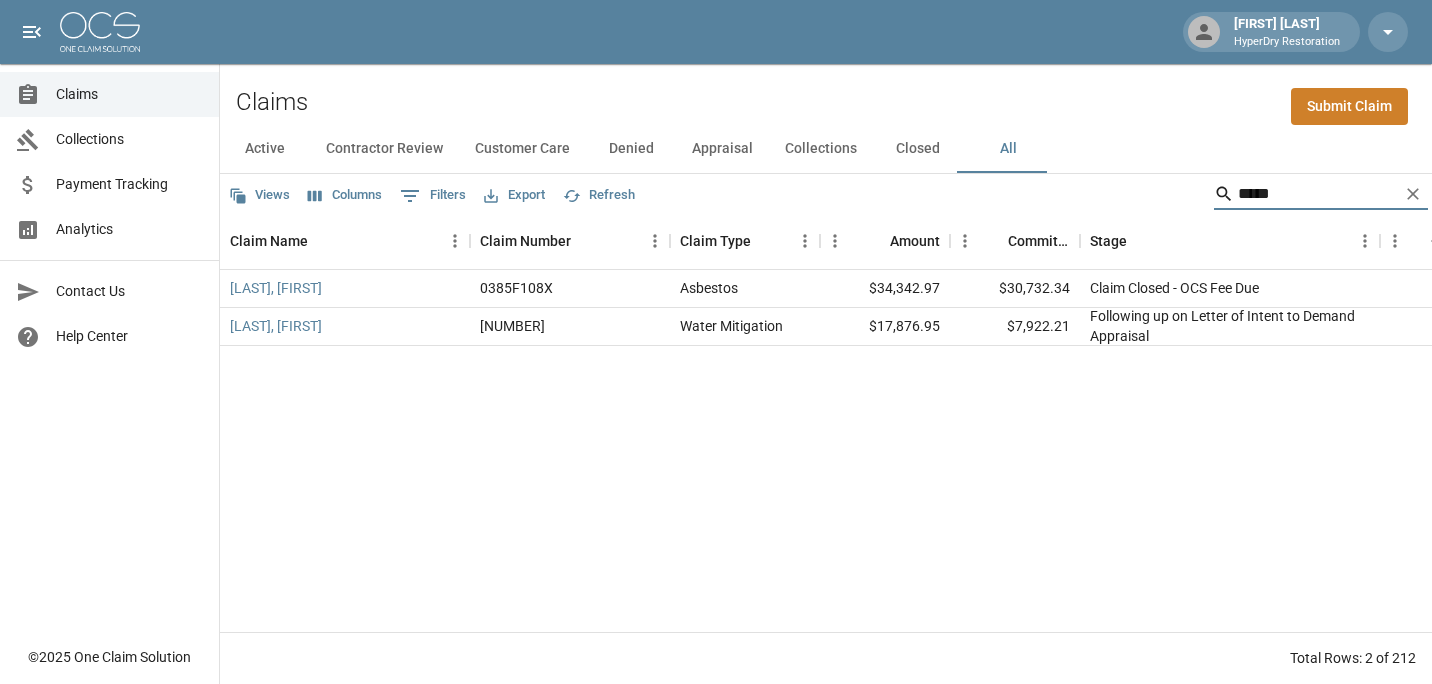 type on "*****" 